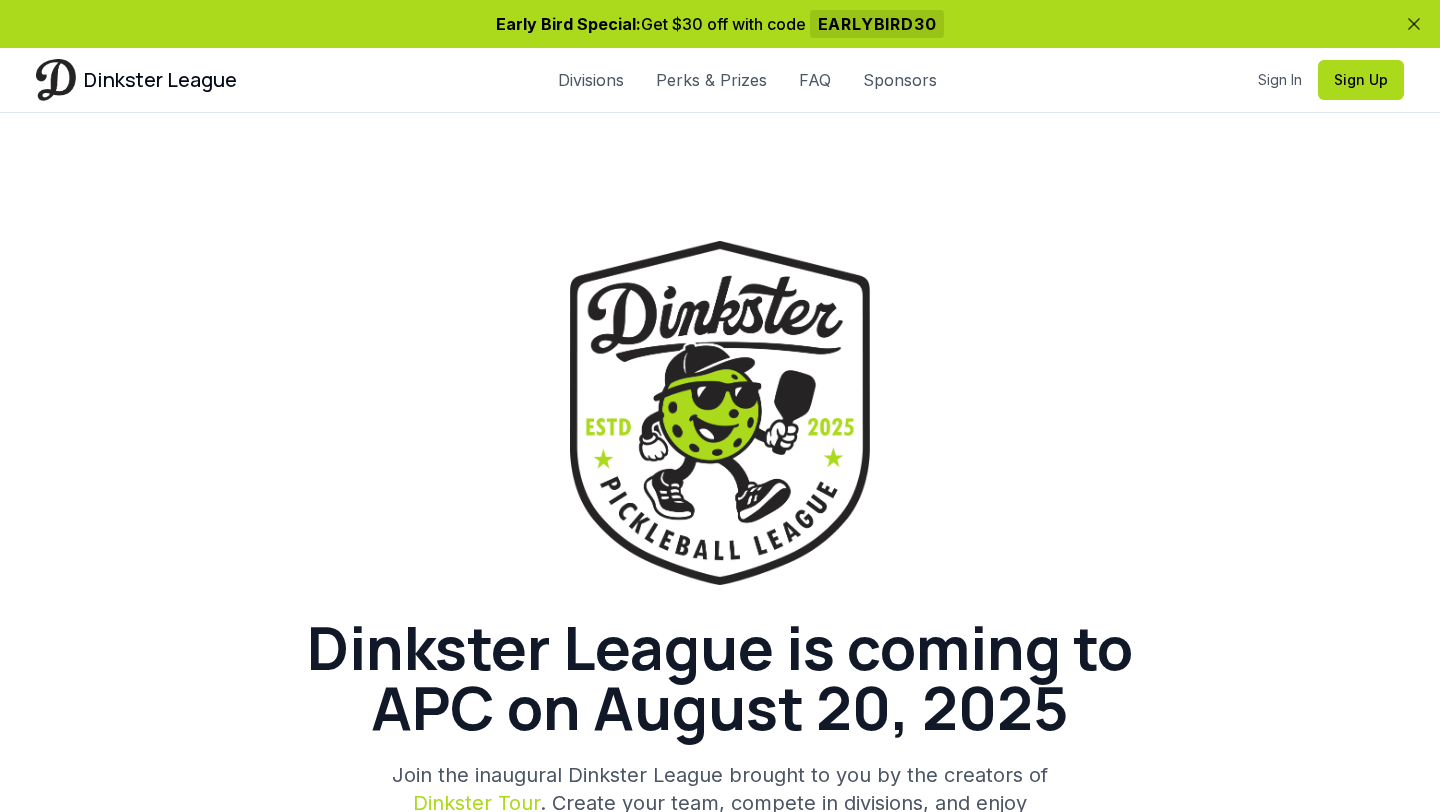 scroll, scrollTop: 0, scrollLeft: 0, axis: both 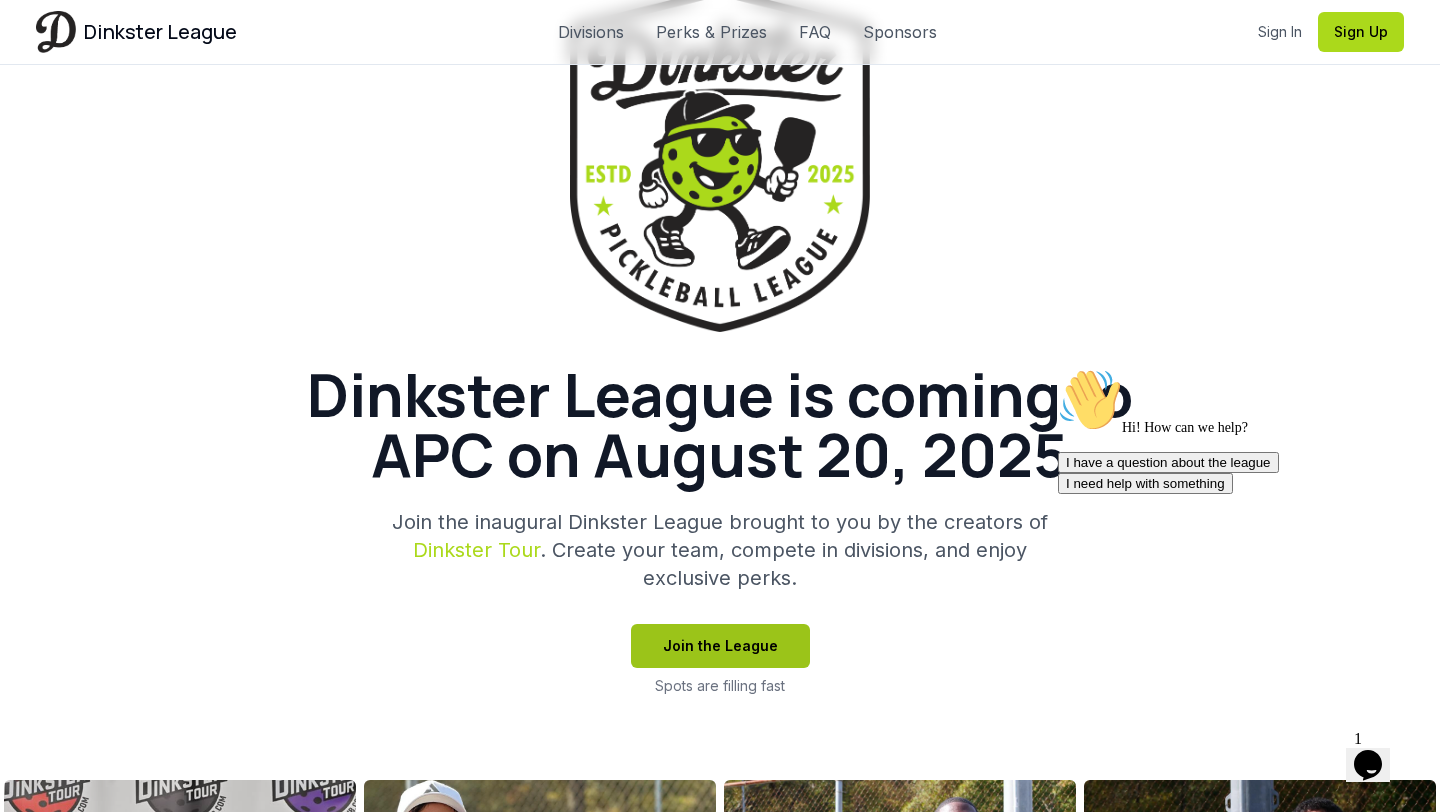 click on "Join the League" at bounding box center [720, 646] 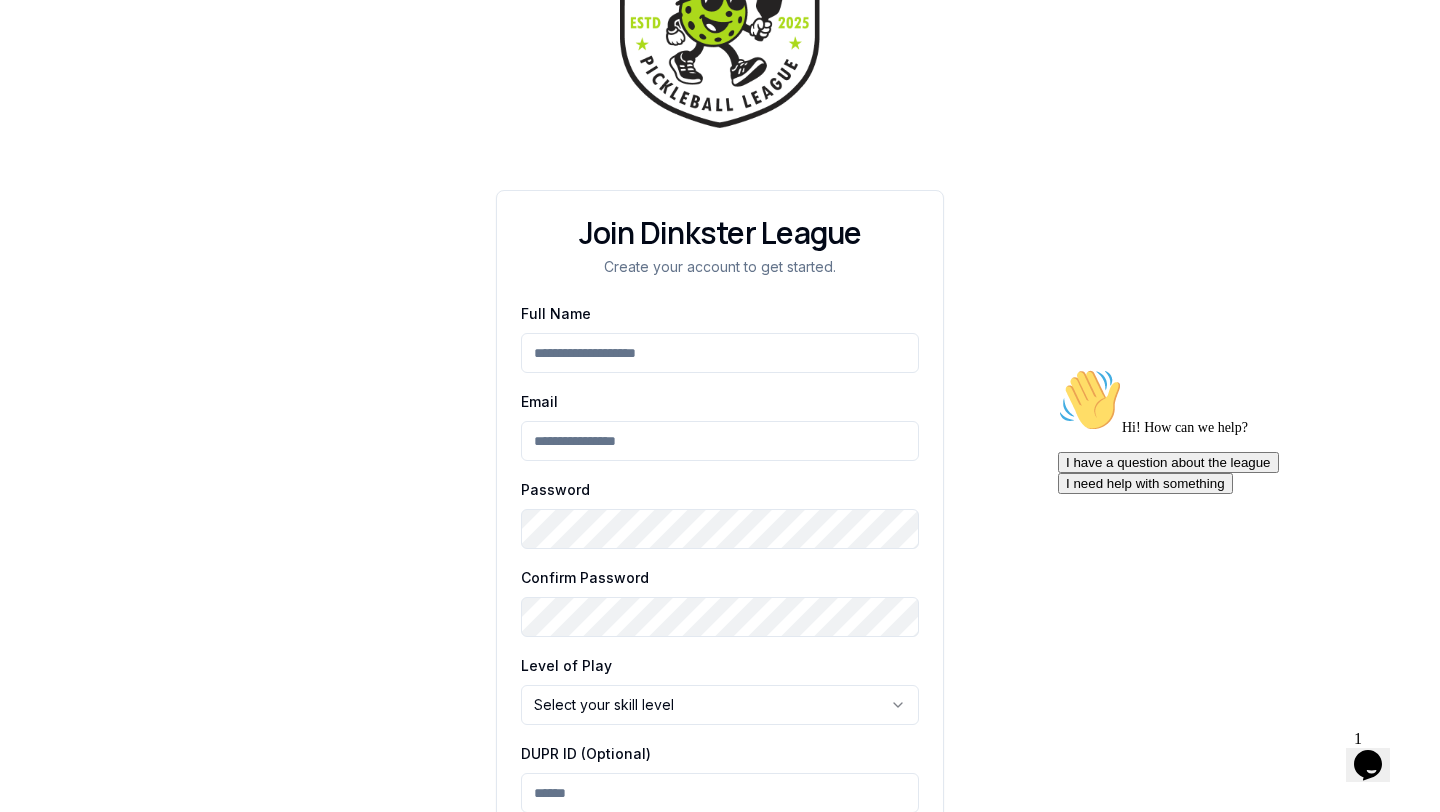 scroll, scrollTop: 253, scrollLeft: 0, axis: vertical 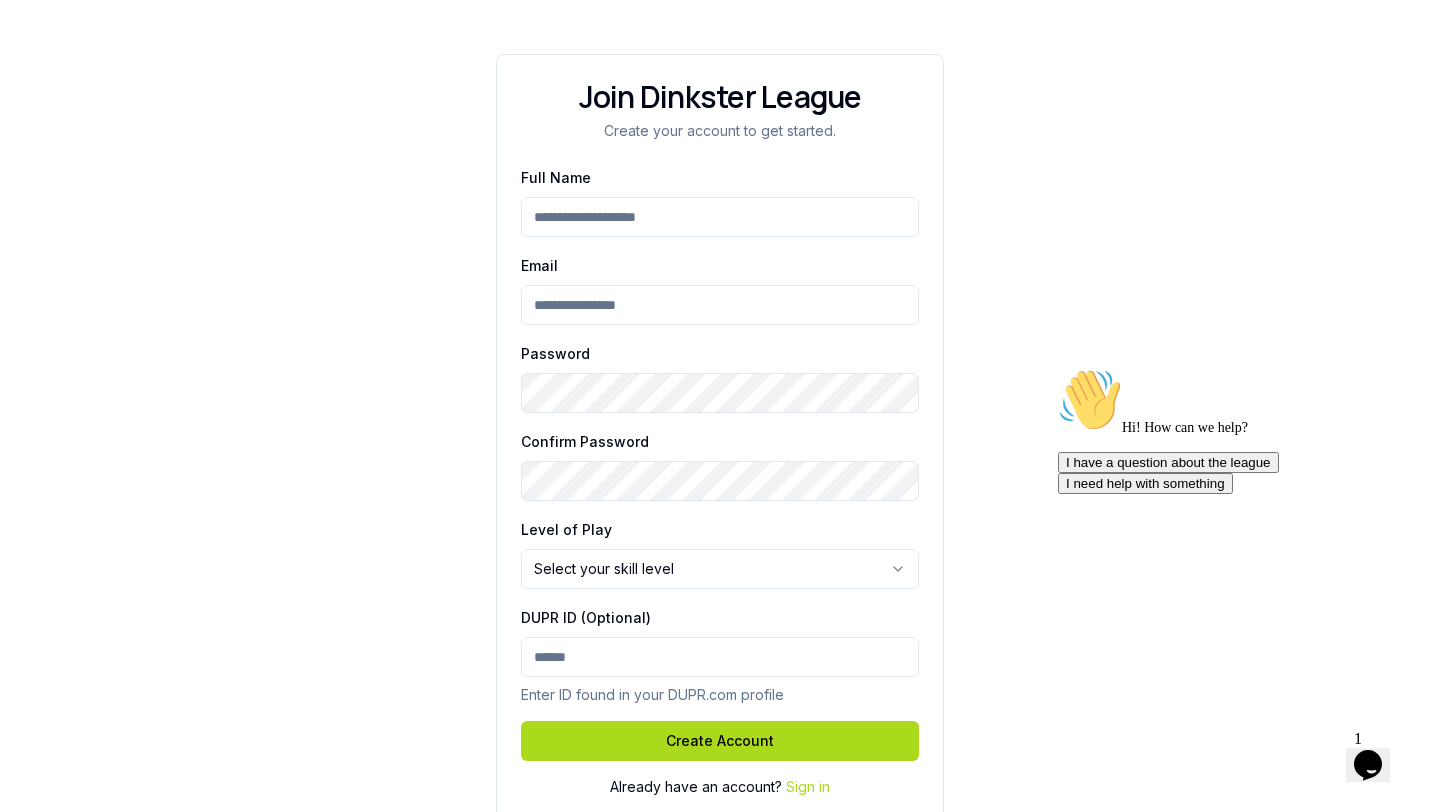 click on "Full Name" at bounding box center (720, 217) 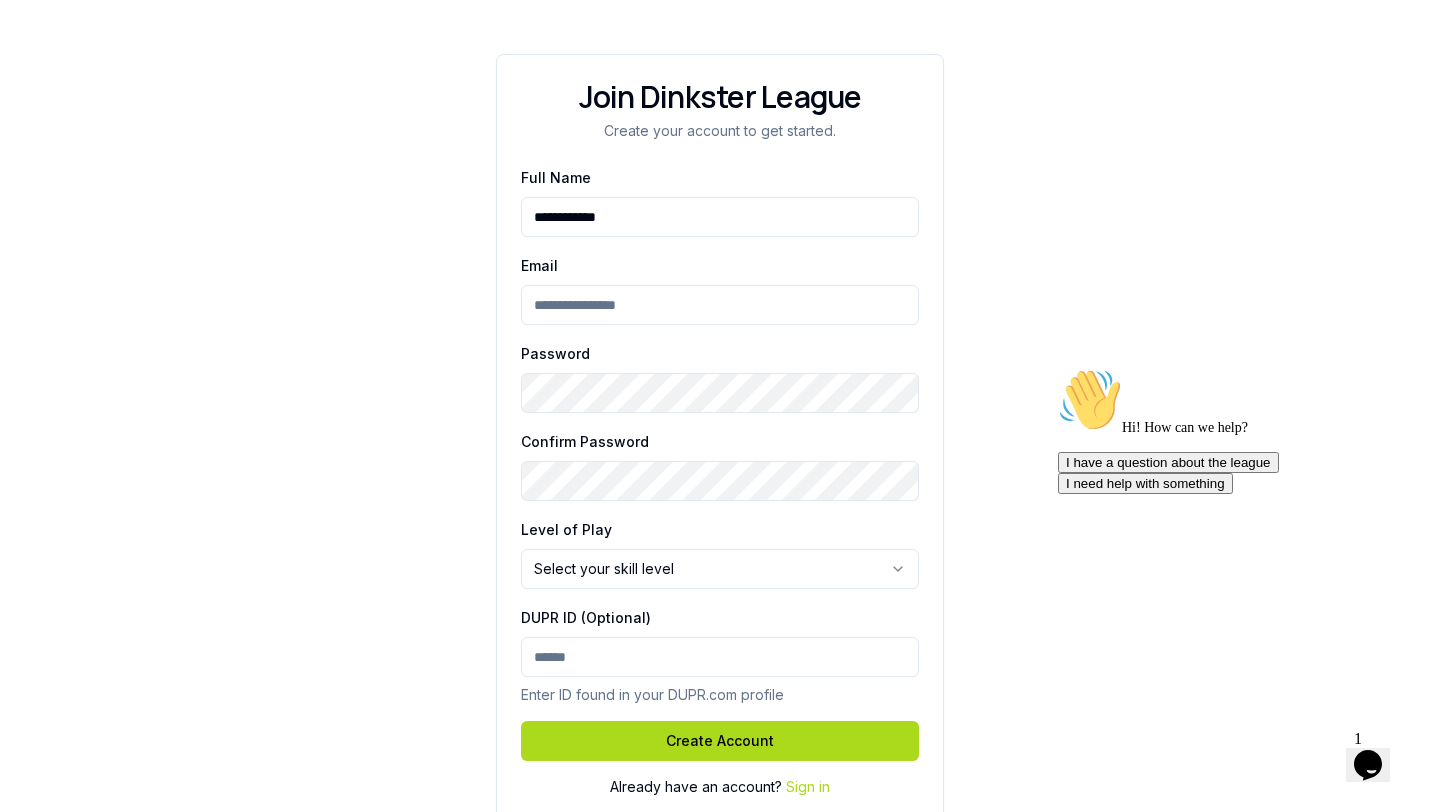 type on "**********" 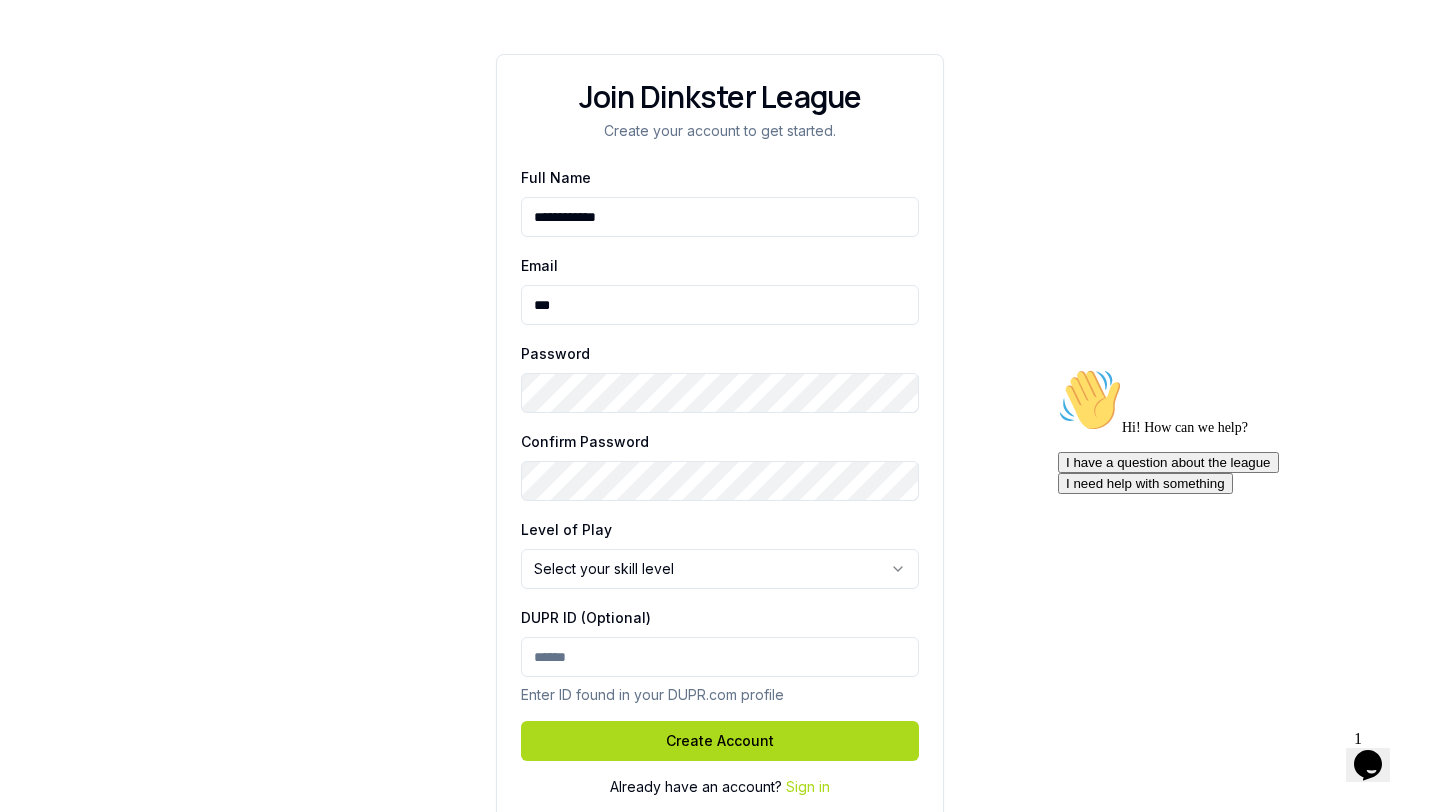 type on "**********" 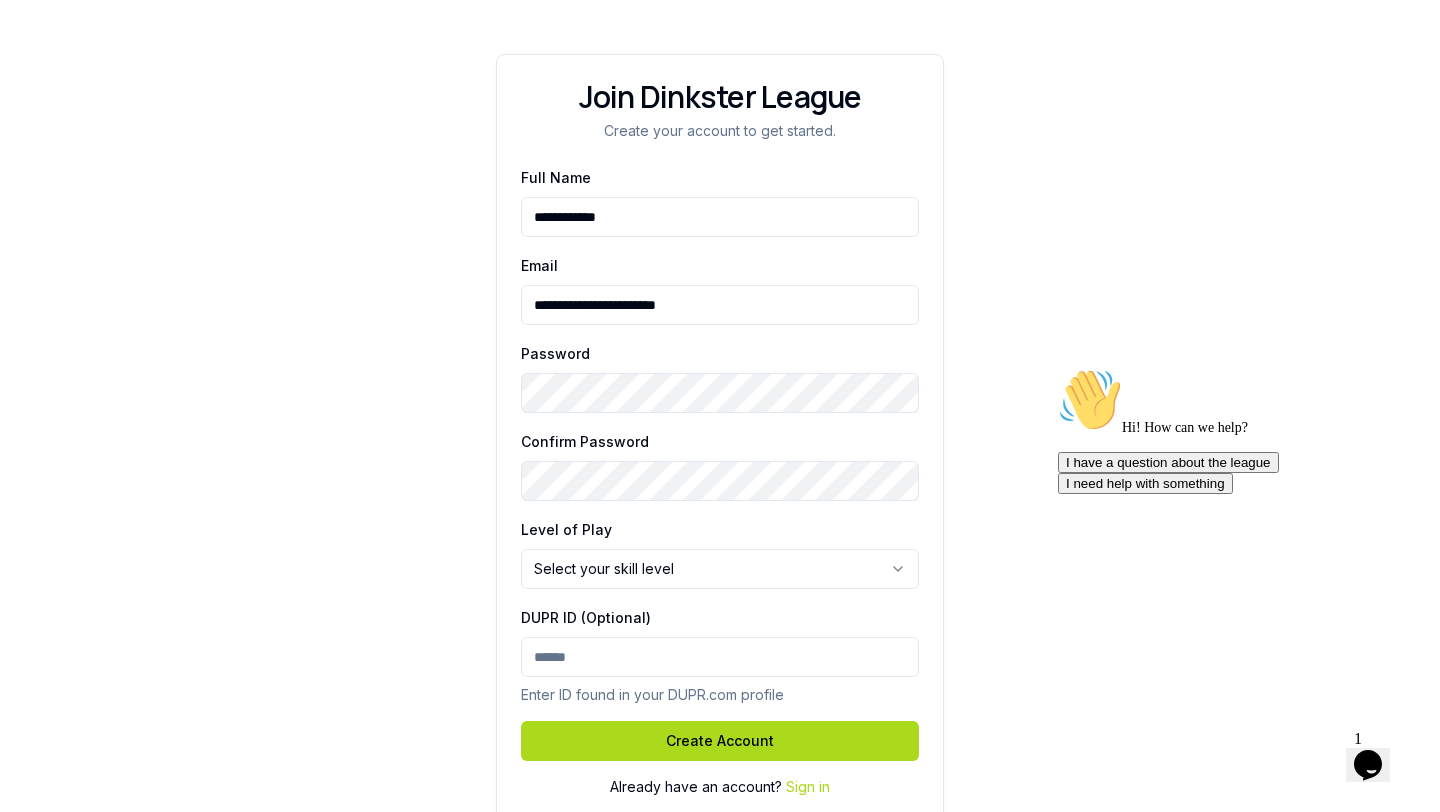 click on "Password" at bounding box center [720, 377] 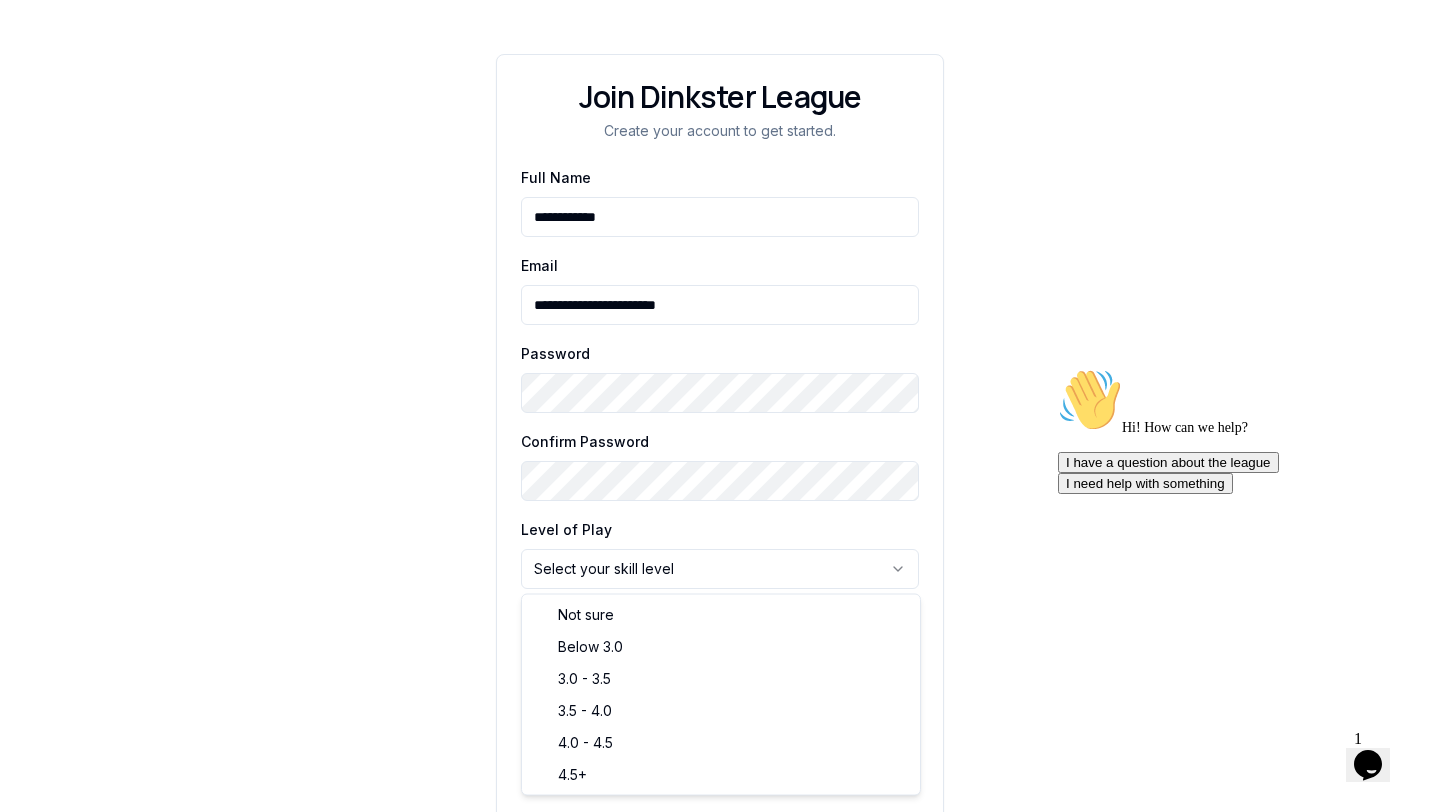 select on "*******" 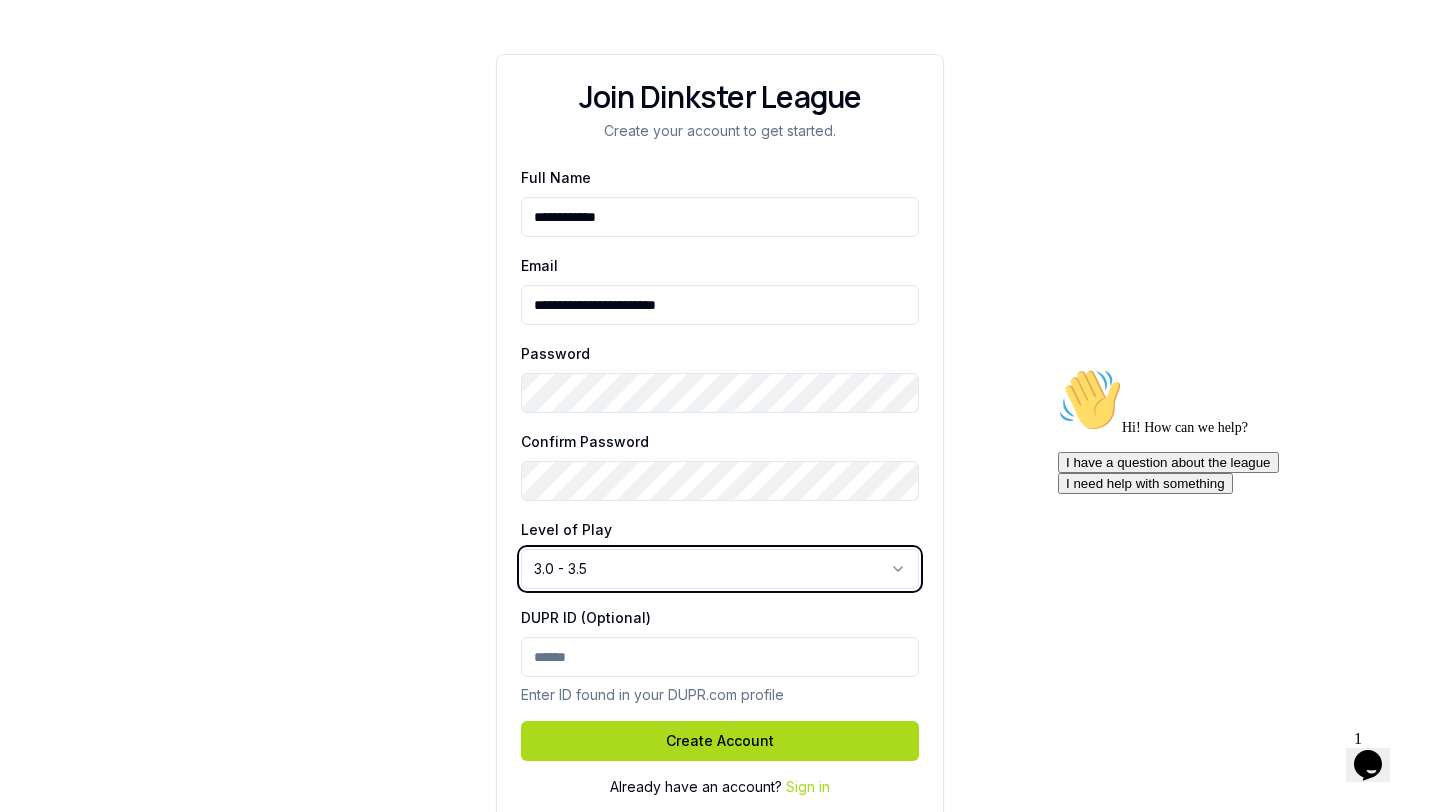 scroll, scrollTop: 279, scrollLeft: 0, axis: vertical 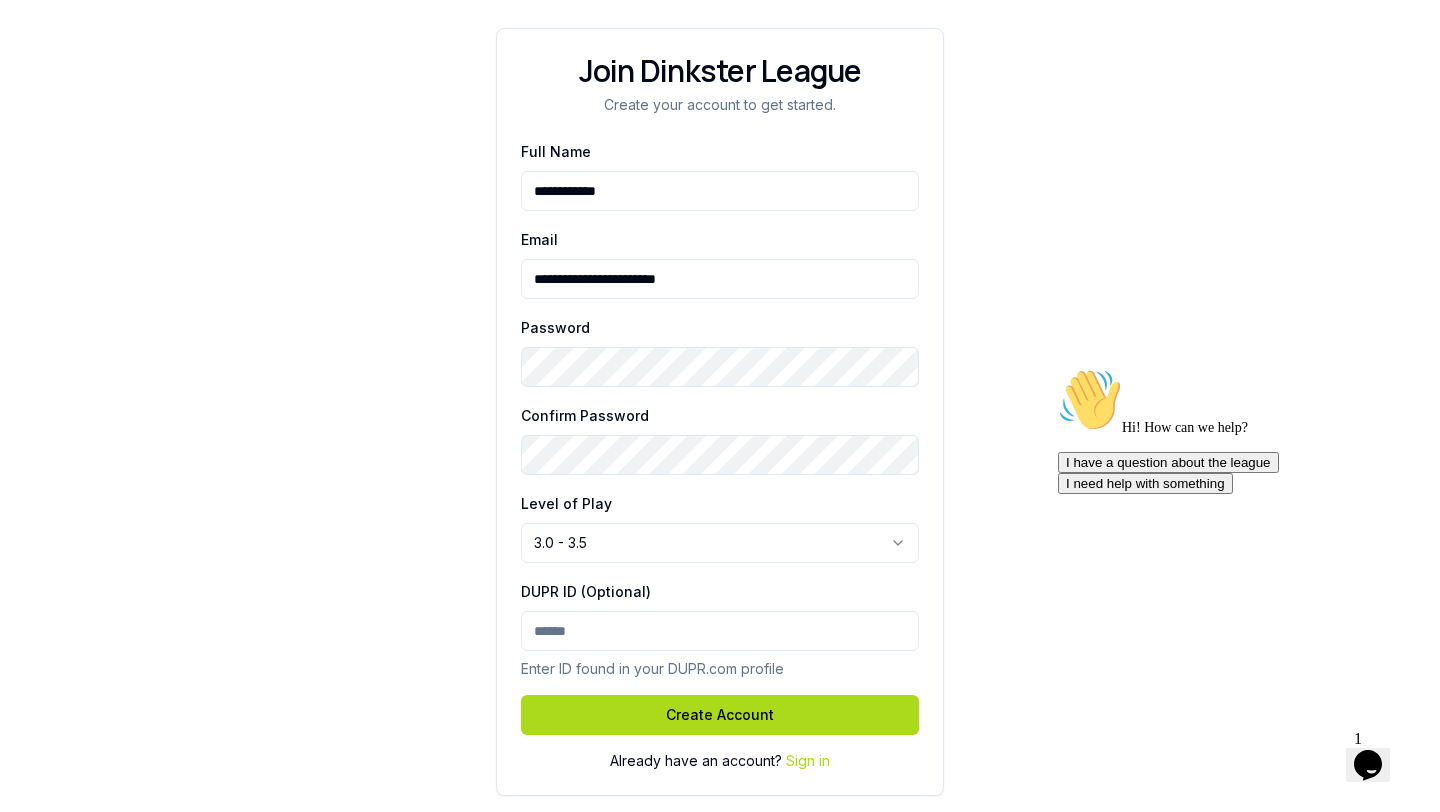 click on "DUPR ID (Optional)" at bounding box center (720, 631) 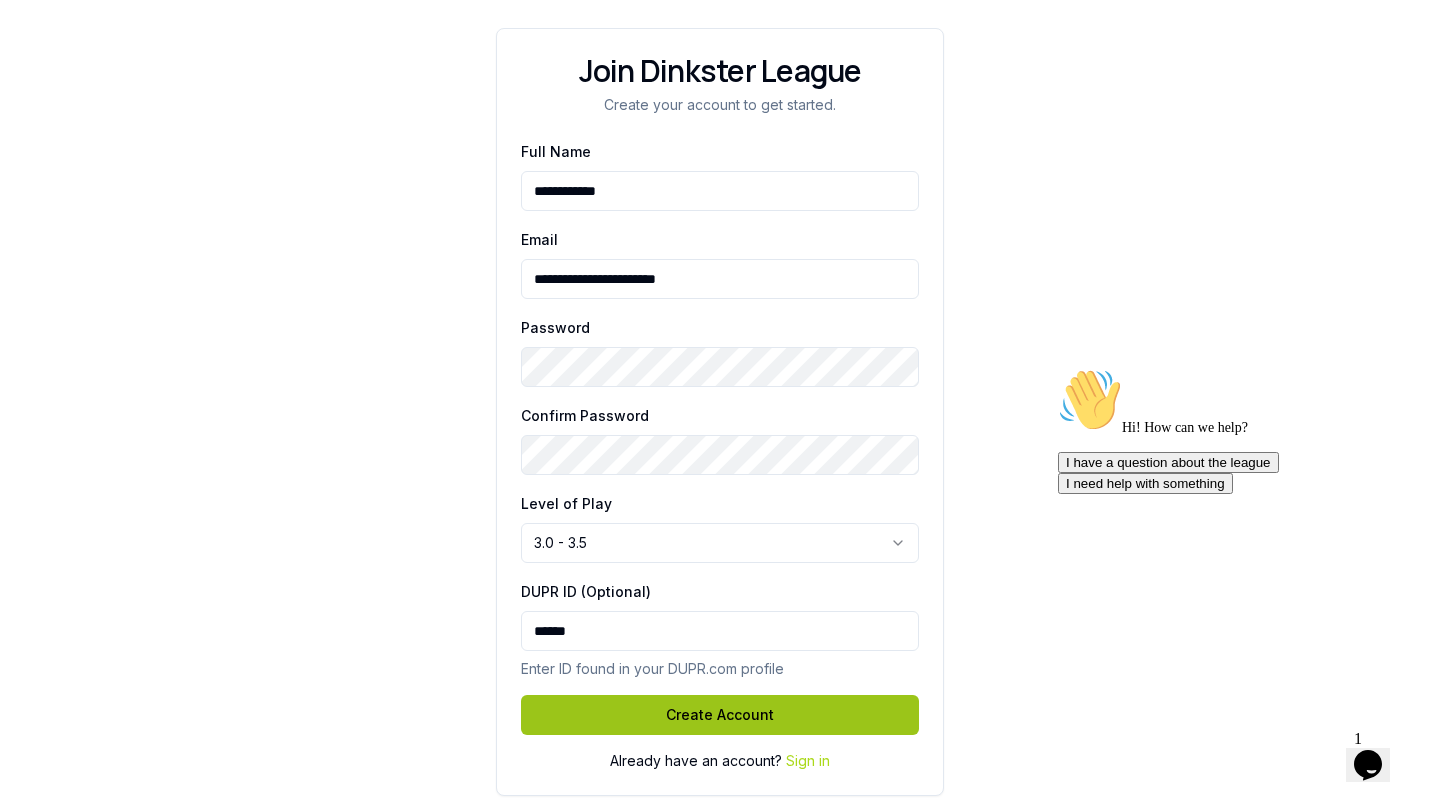 type on "******" 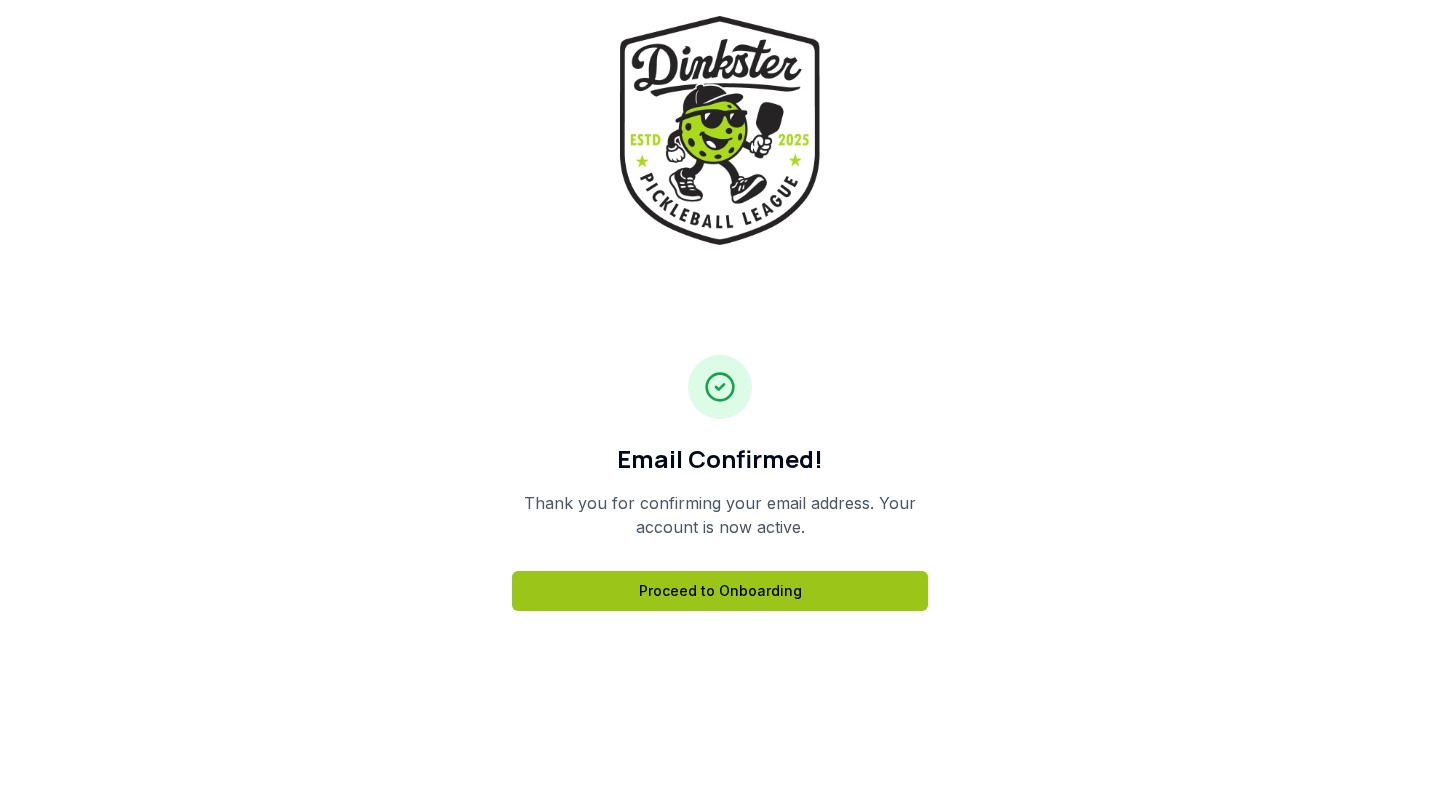 scroll, scrollTop: 0, scrollLeft: 0, axis: both 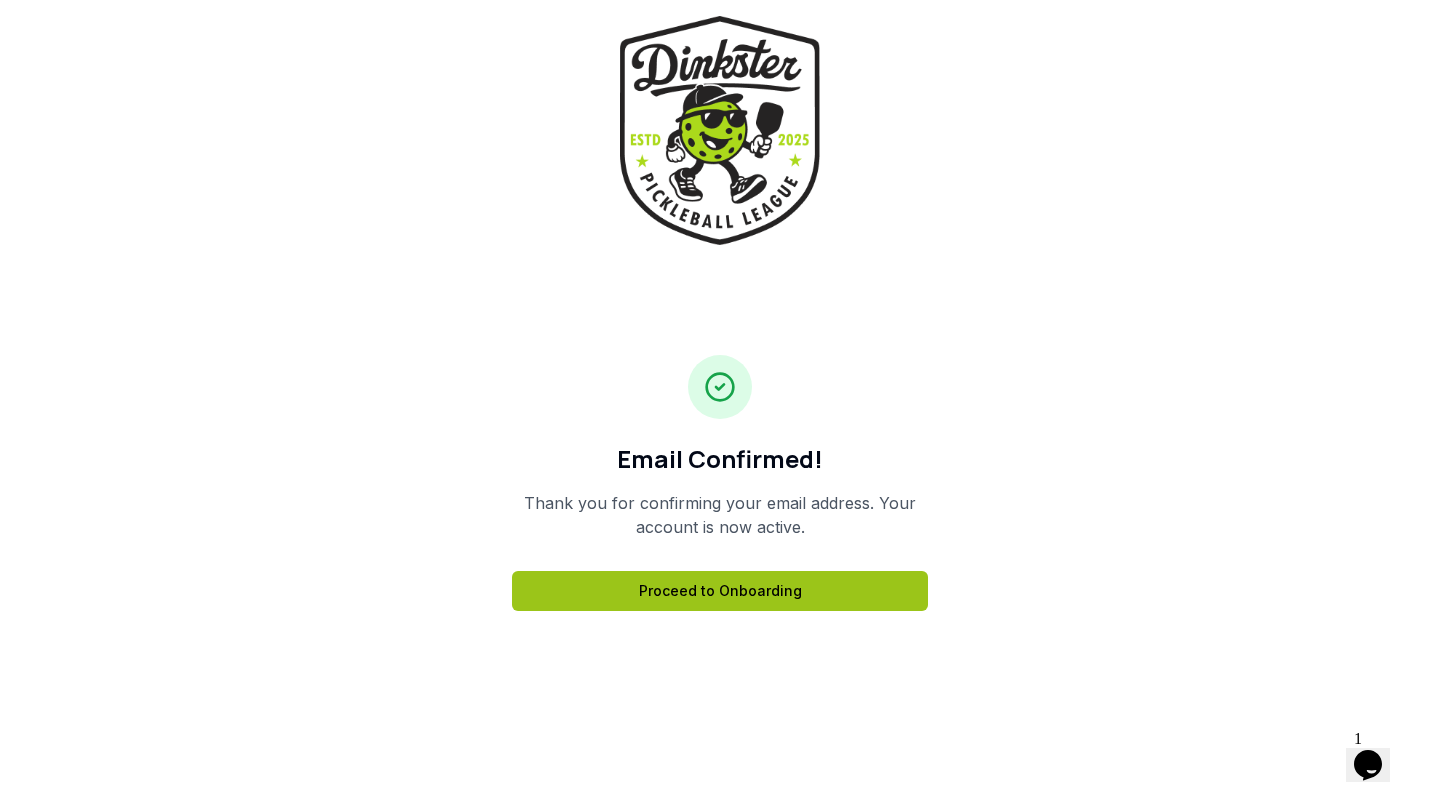 click on "Proceed to Onboarding" at bounding box center [720, 591] 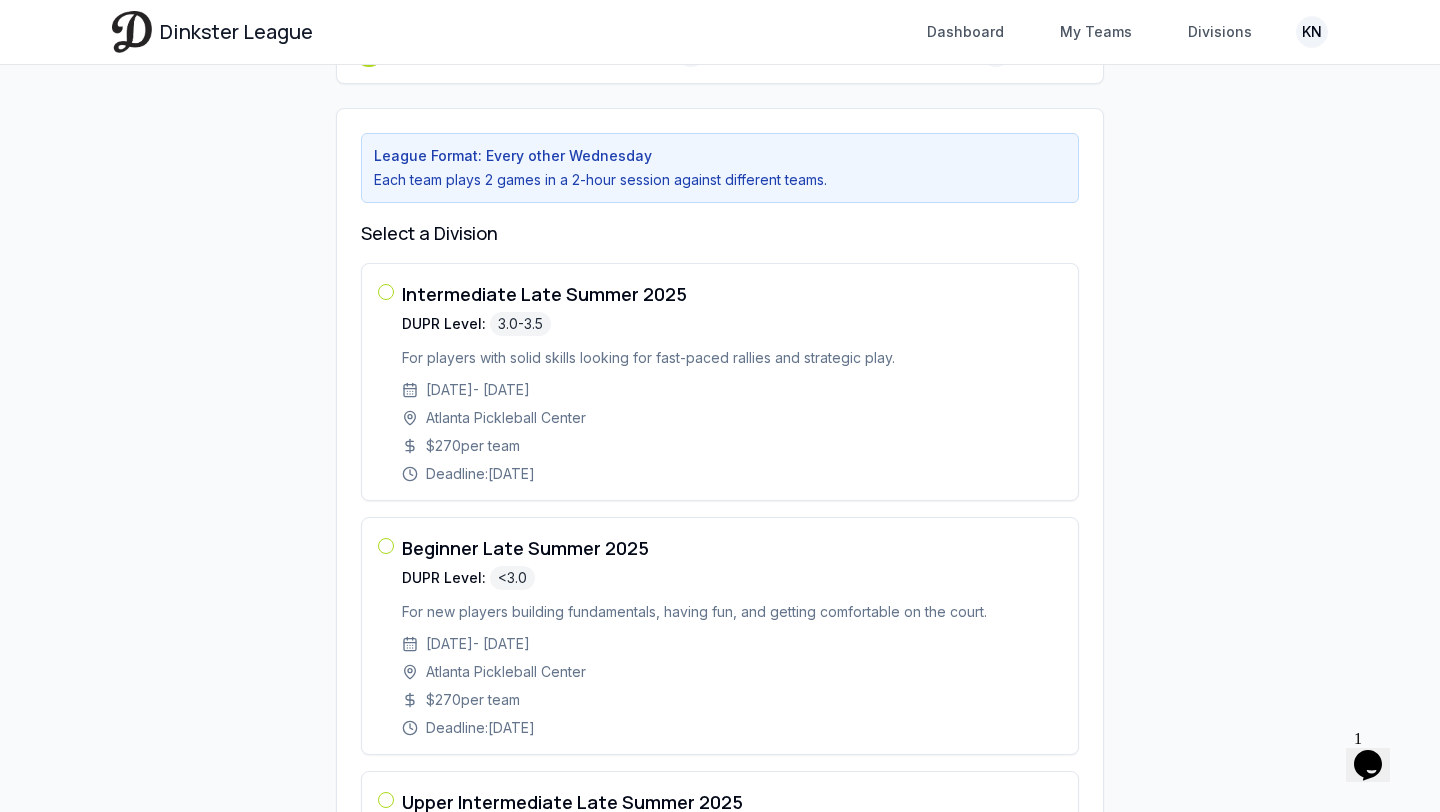 scroll, scrollTop: 227, scrollLeft: 0, axis: vertical 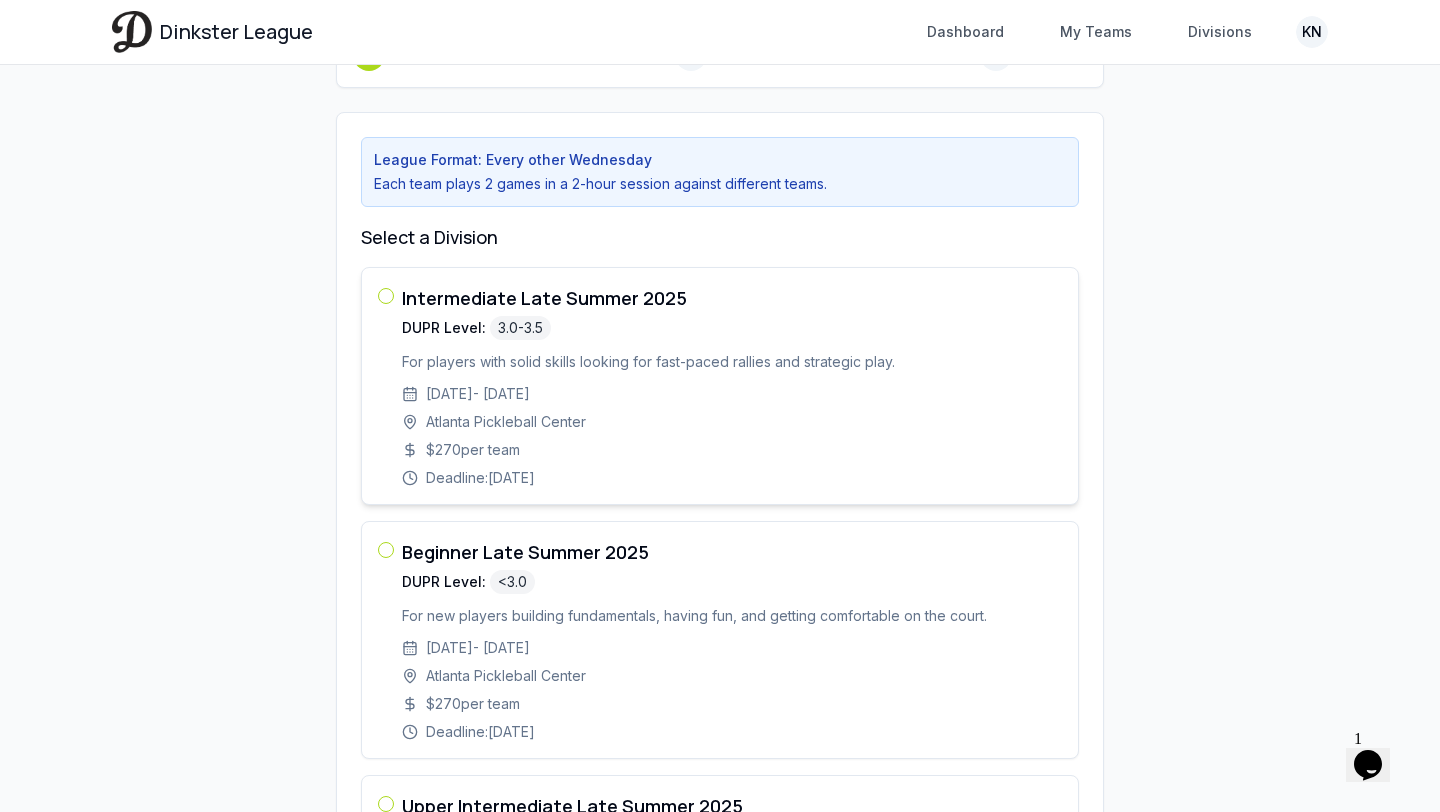 click at bounding box center [386, 296] 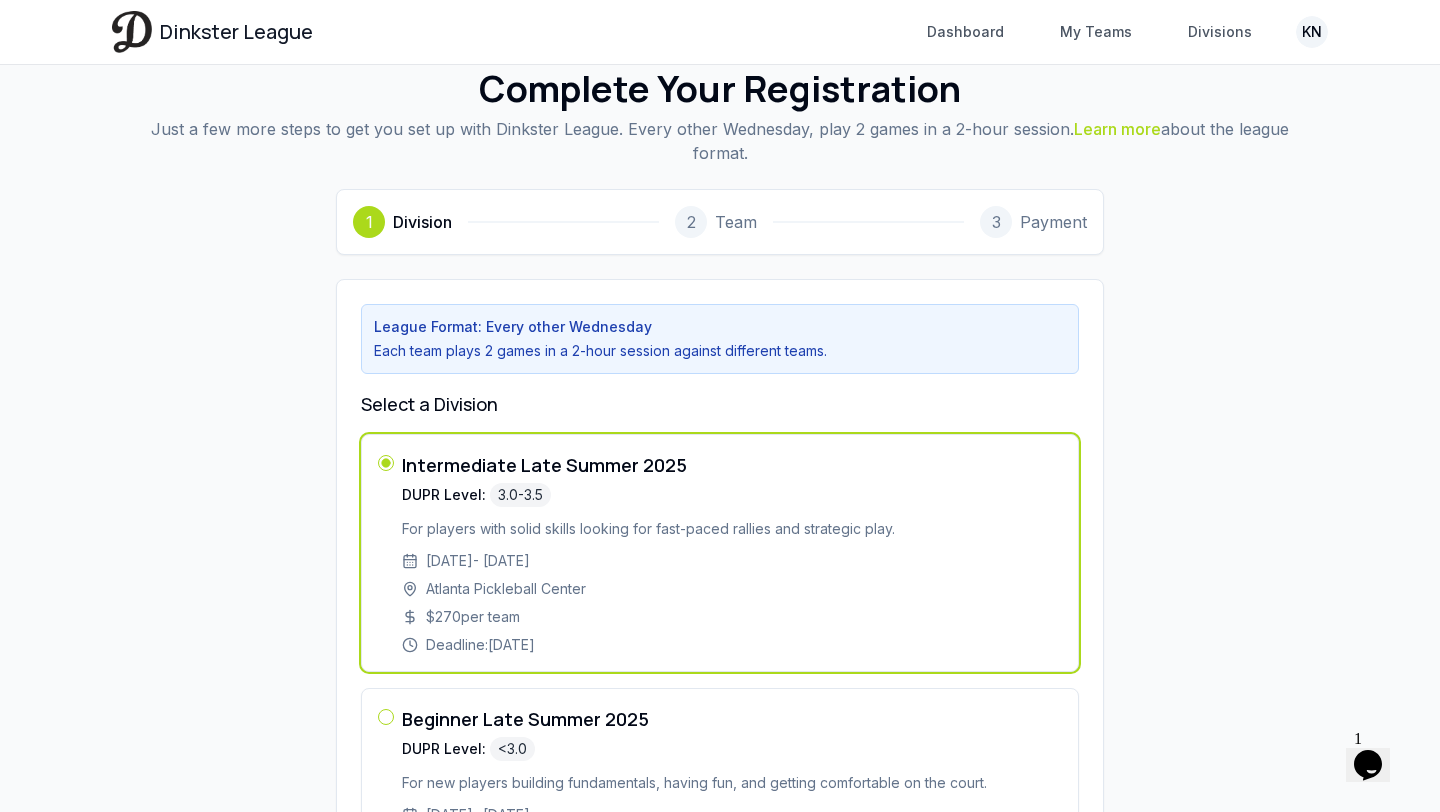 scroll, scrollTop: 54, scrollLeft: 0, axis: vertical 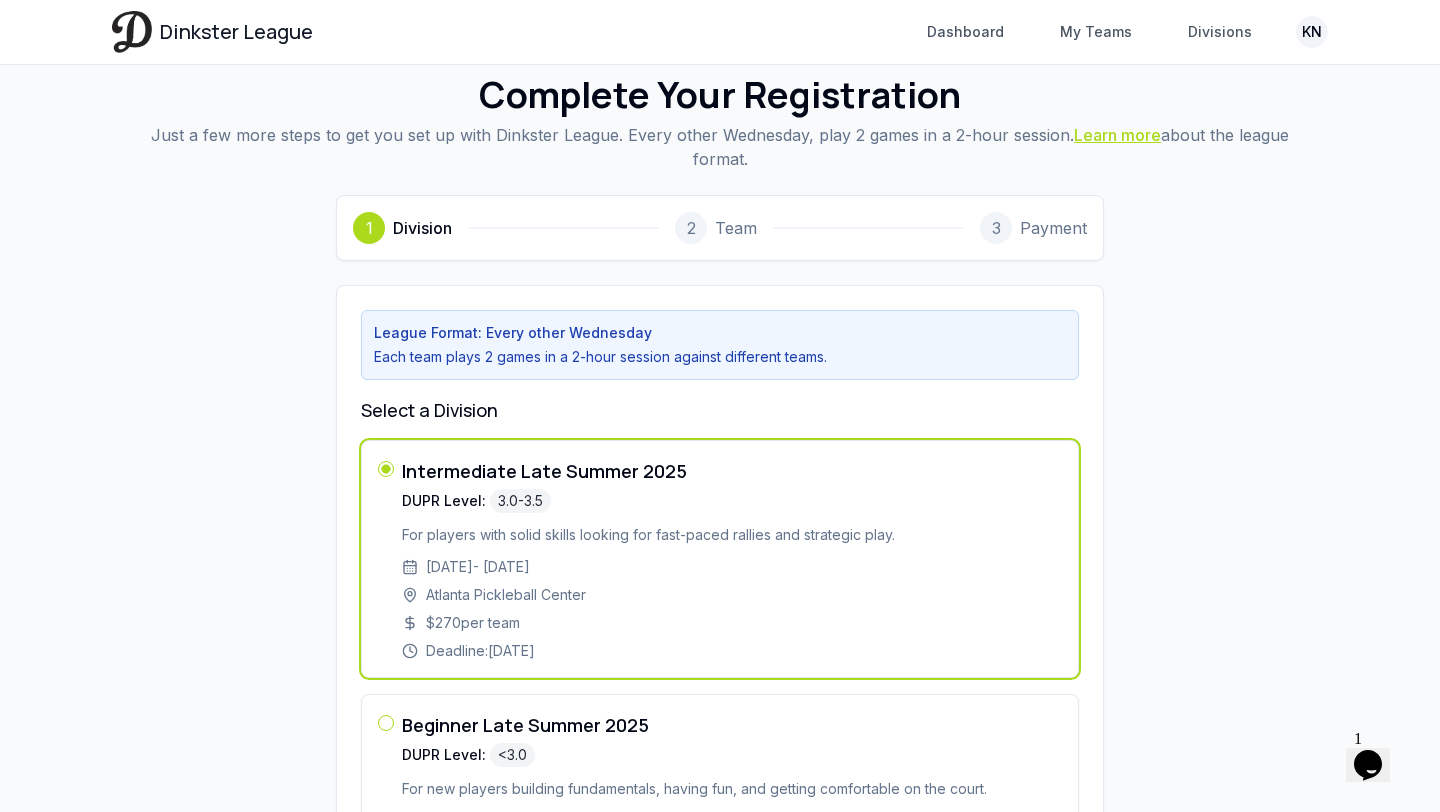 click on "Learn more" at bounding box center (1117, 135) 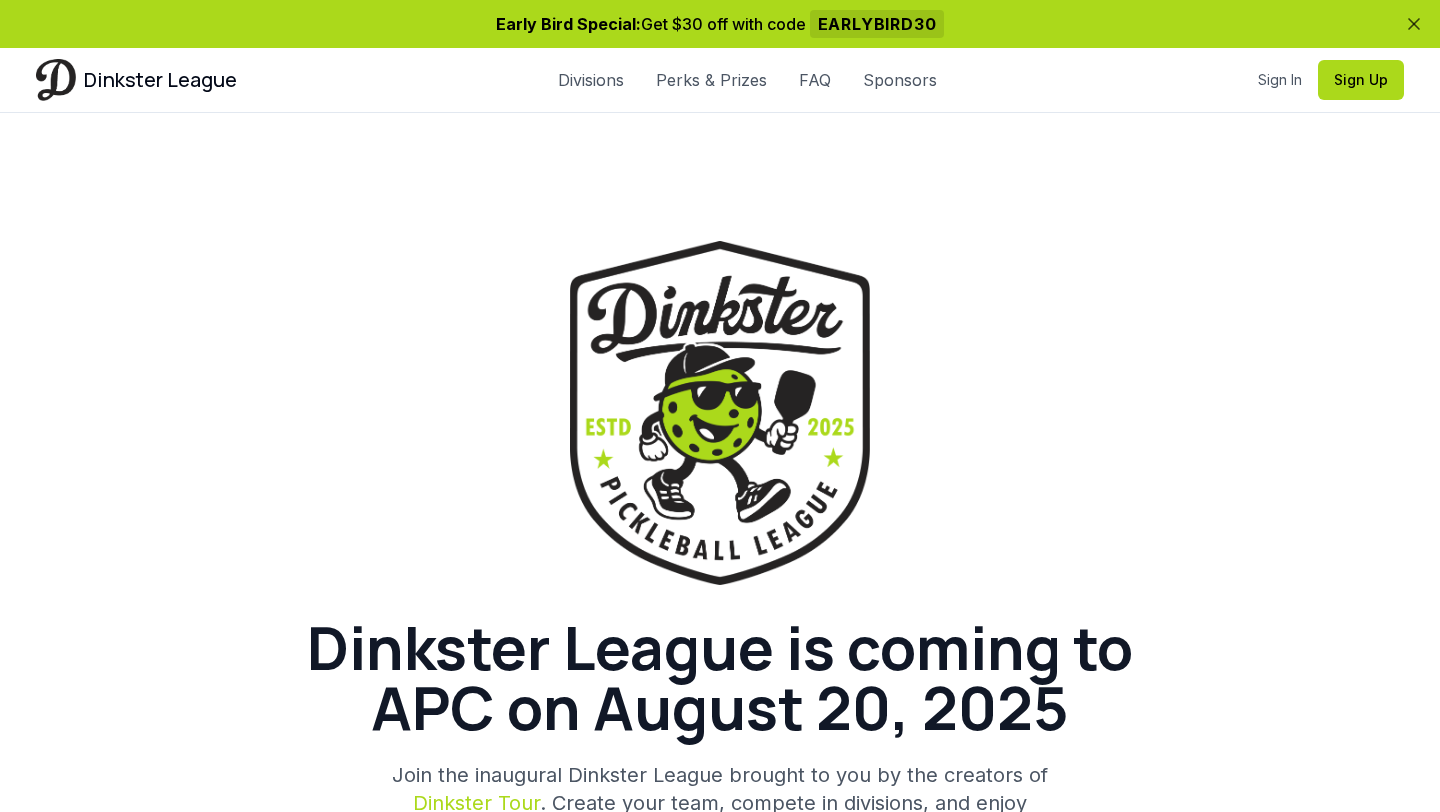 scroll, scrollTop: 0, scrollLeft: 0, axis: both 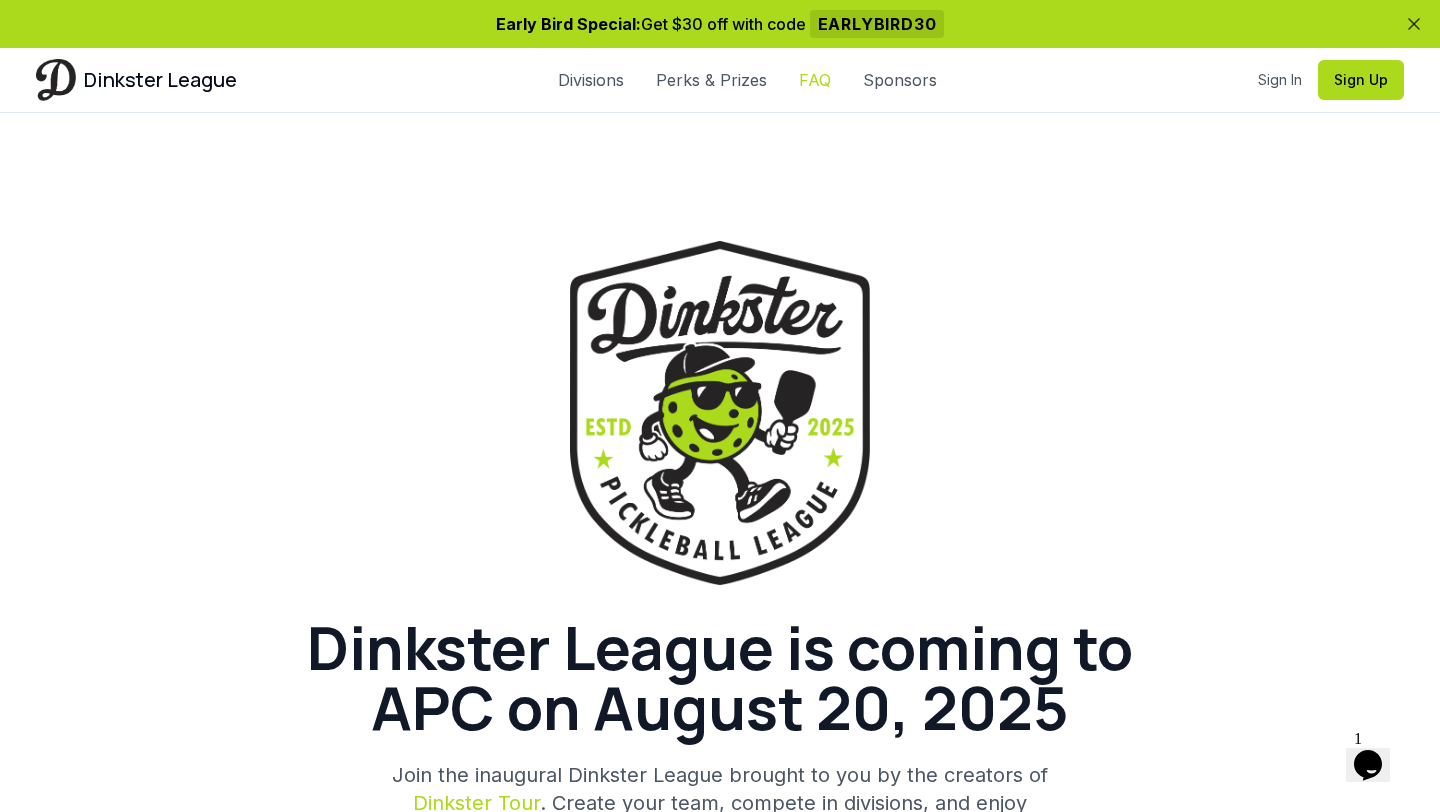 click on "FAQ" at bounding box center (815, 80) 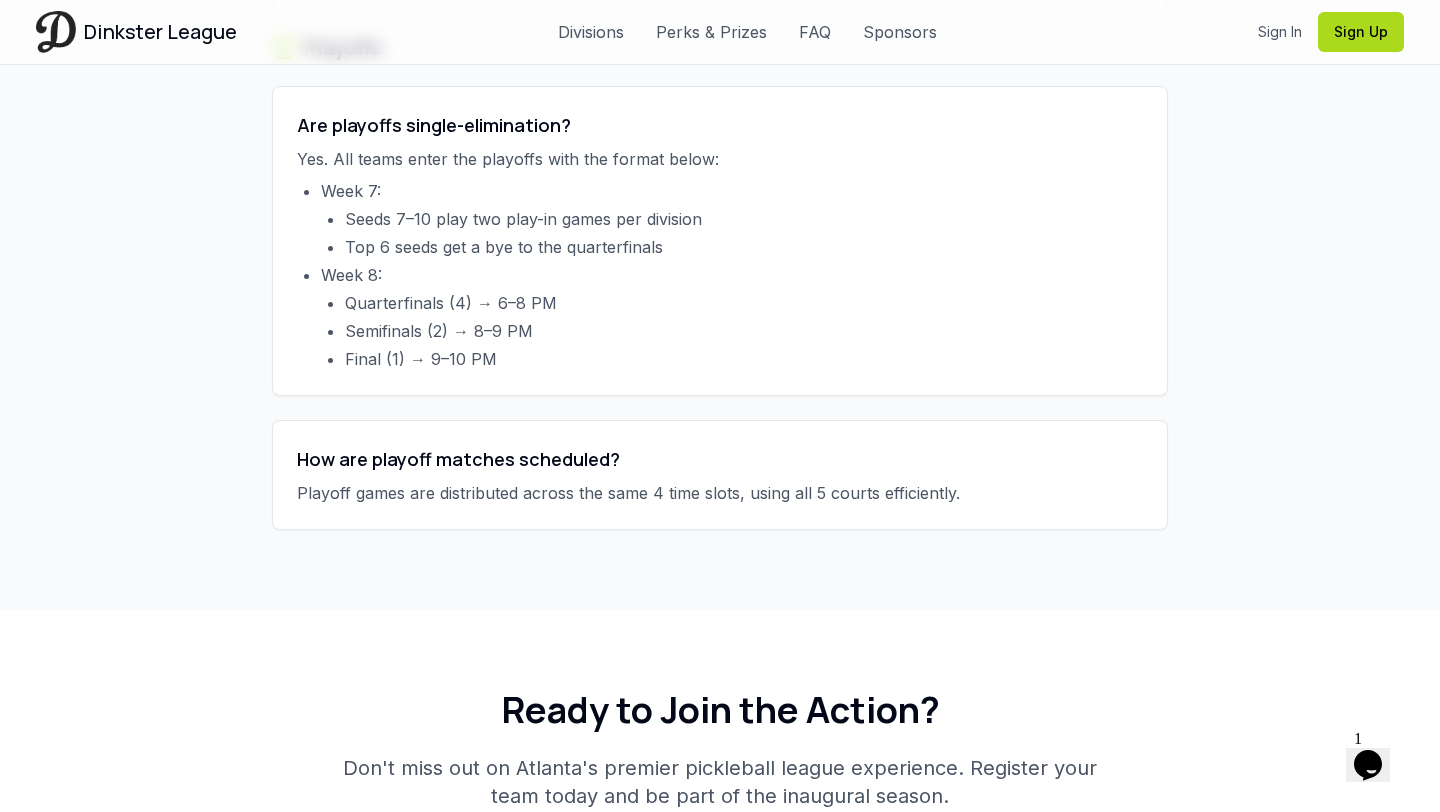 scroll, scrollTop: 6954, scrollLeft: 0, axis: vertical 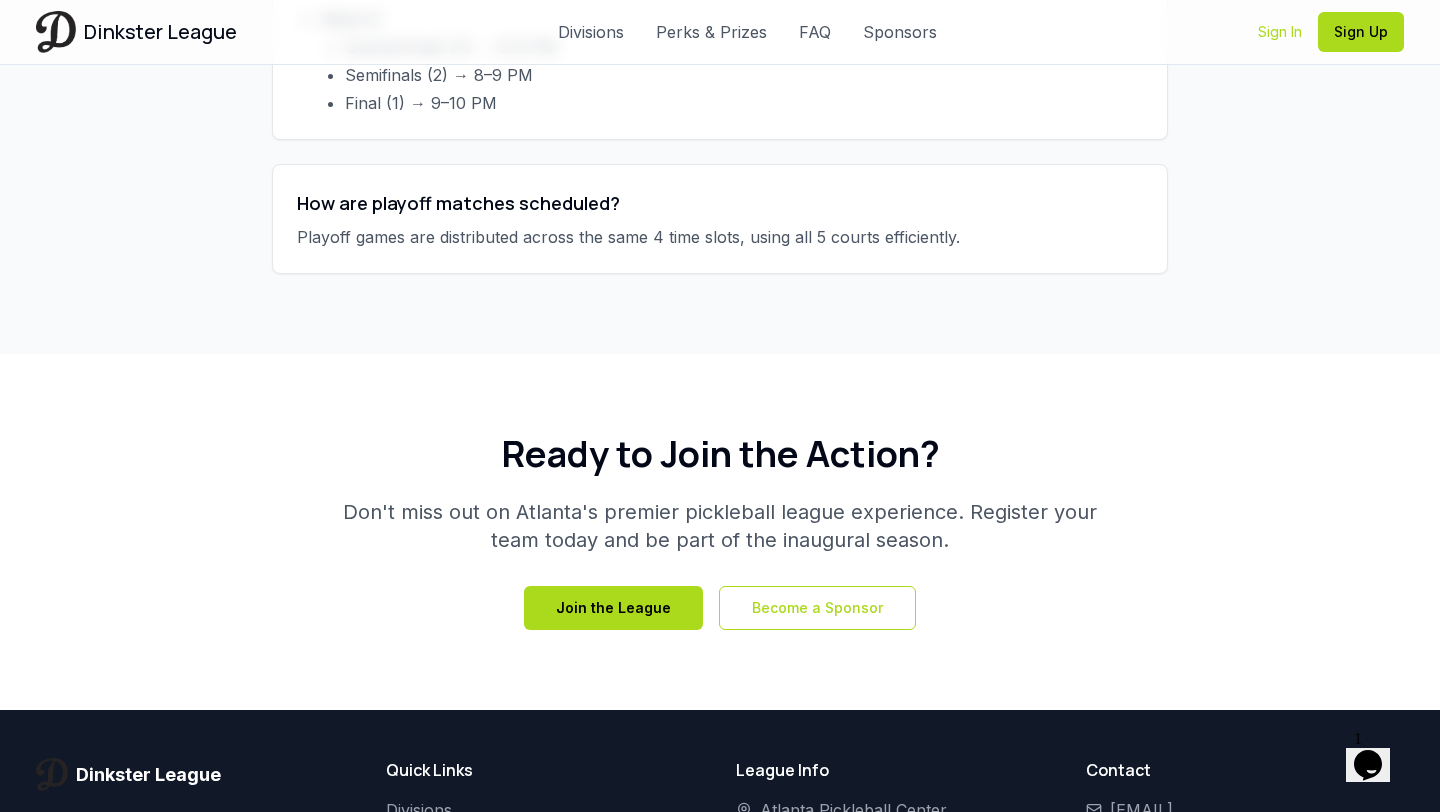 click on "Sign In" at bounding box center [1280, 32] 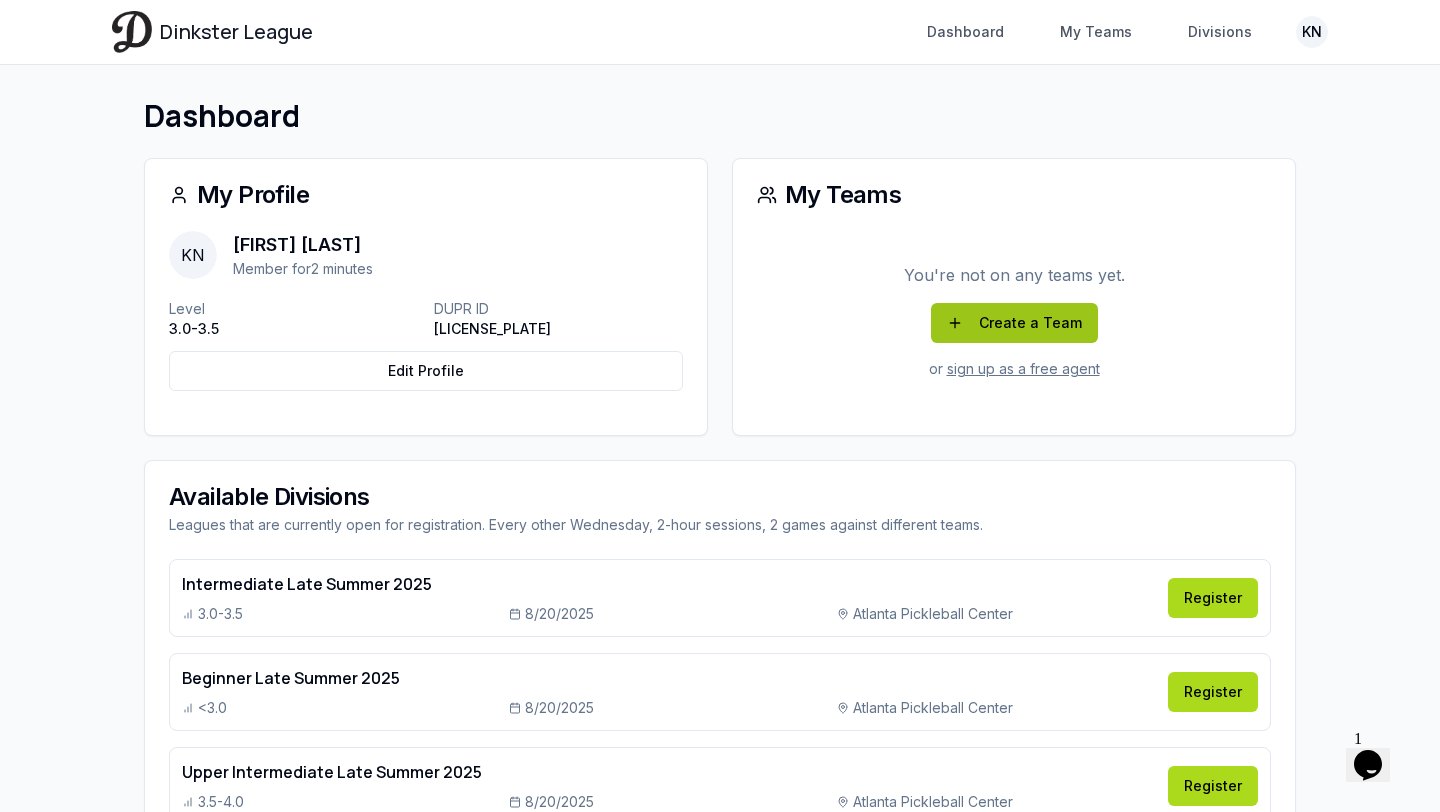 scroll, scrollTop: 61, scrollLeft: 0, axis: vertical 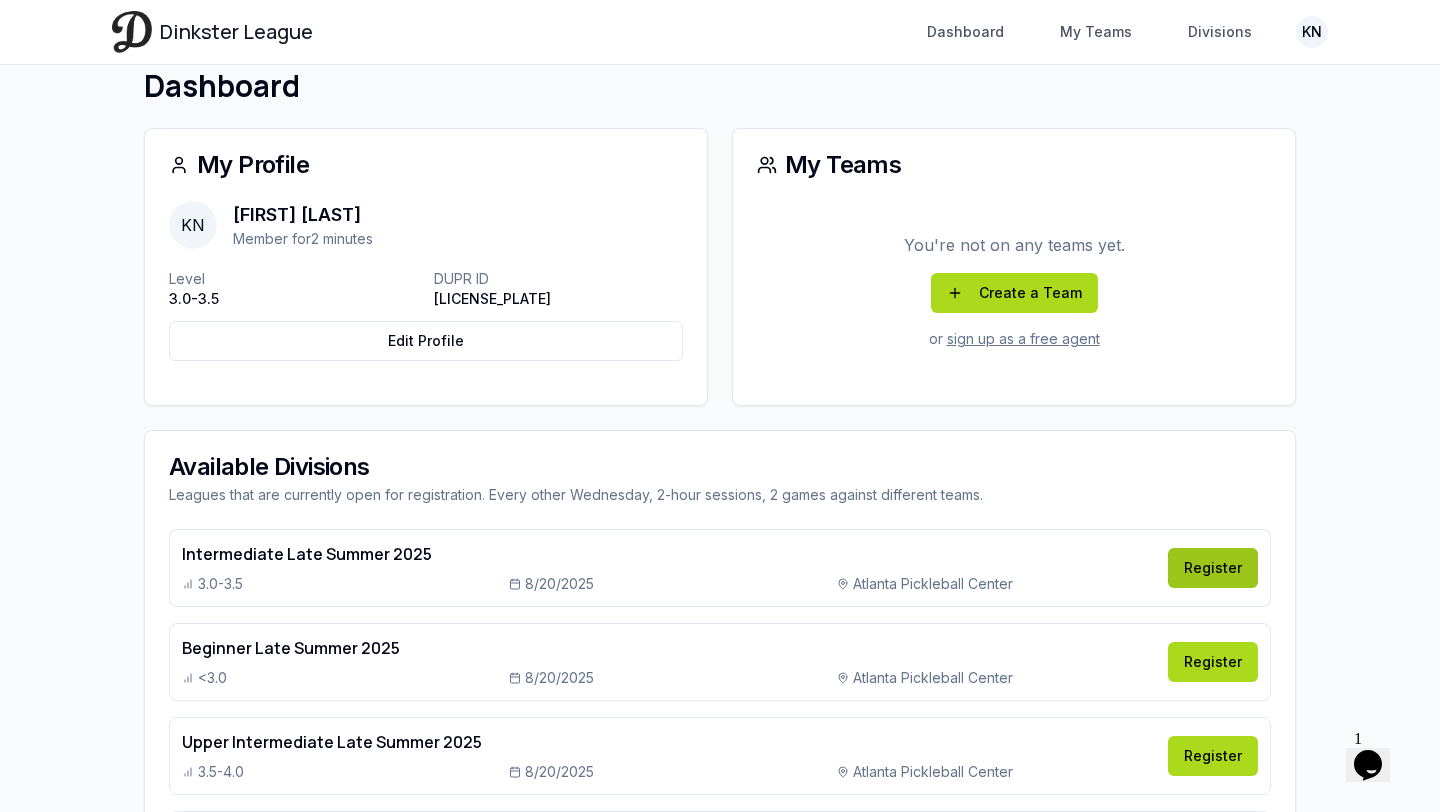 click on "Register" at bounding box center [1213, 568] 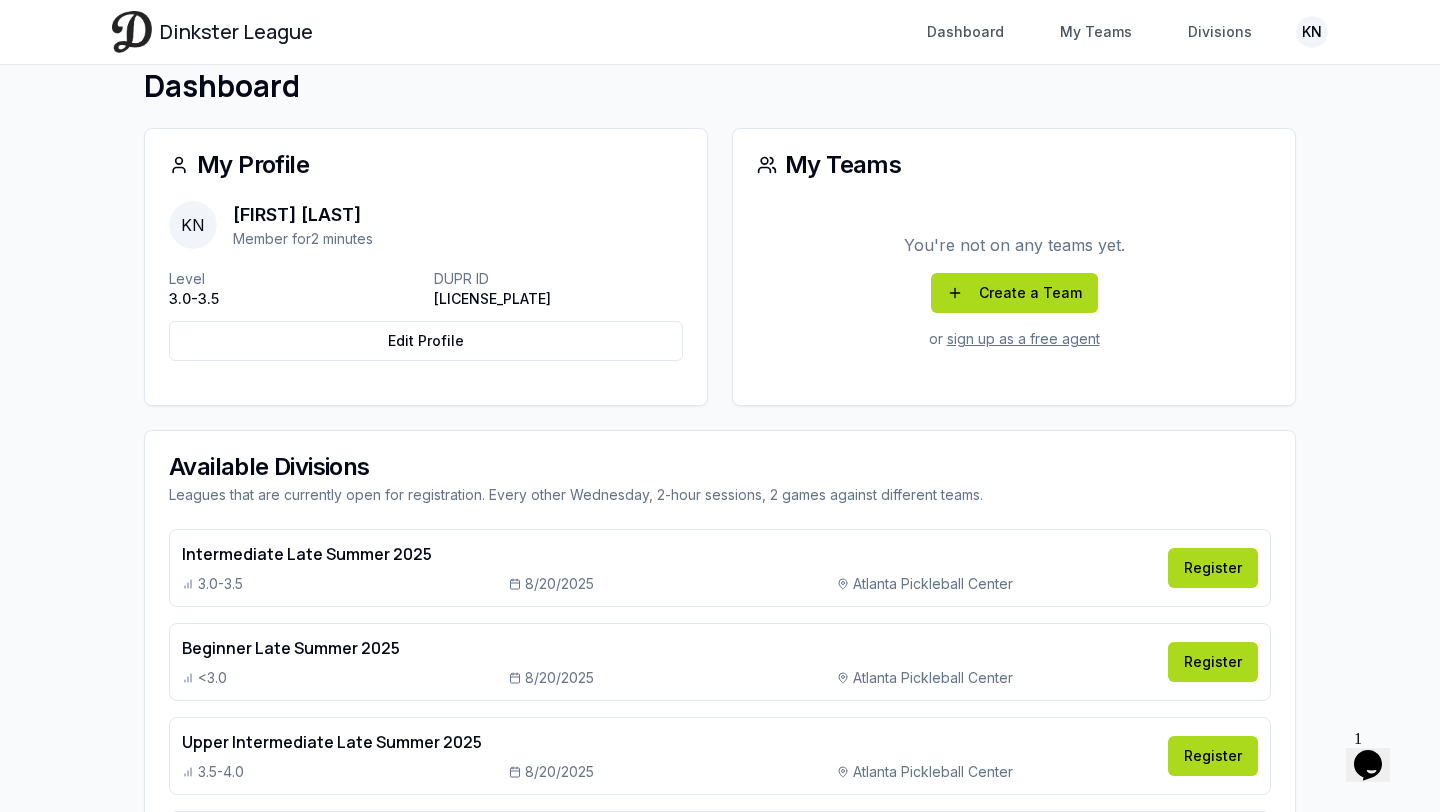 scroll, scrollTop: 0, scrollLeft: 0, axis: both 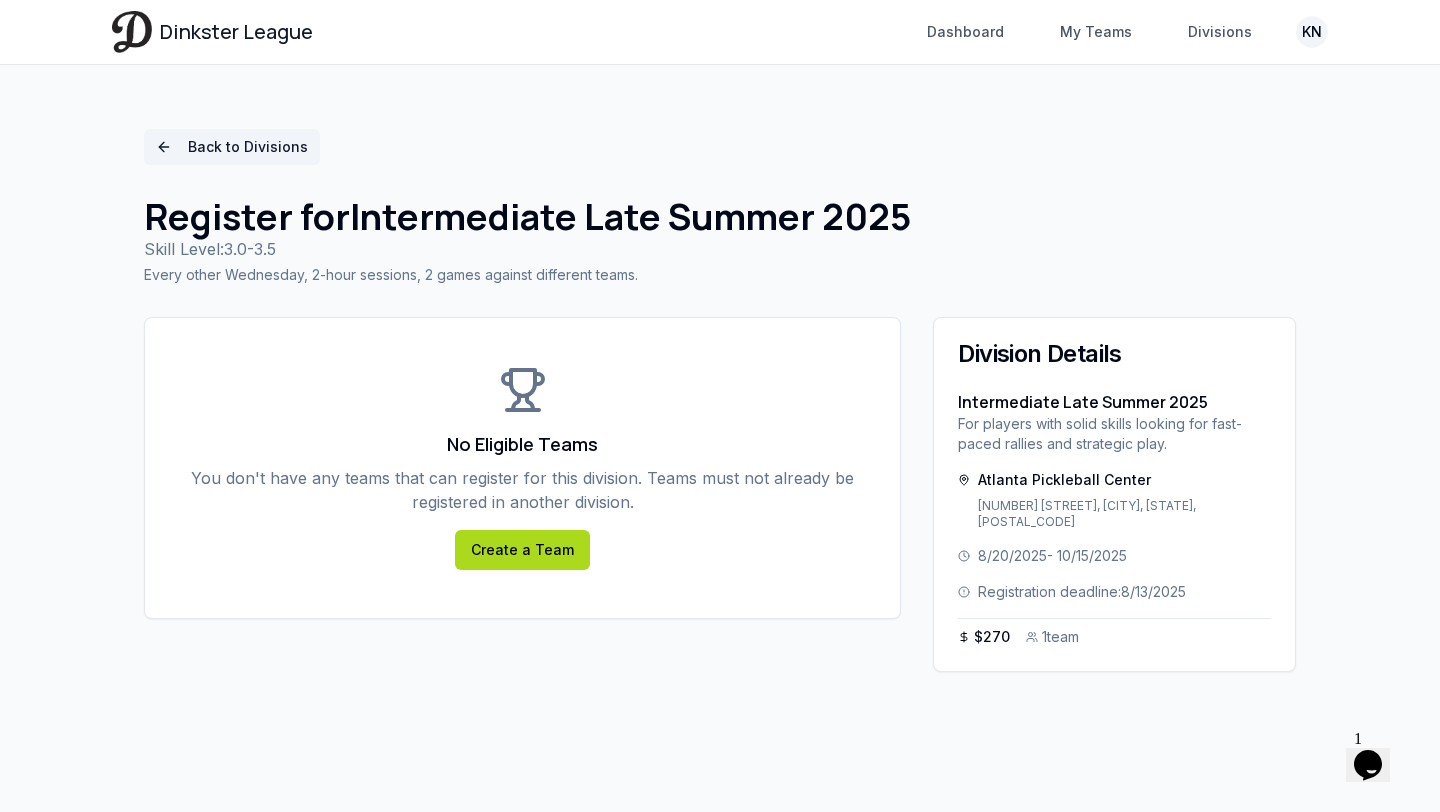 click on "Back to Divisions" at bounding box center [232, 147] 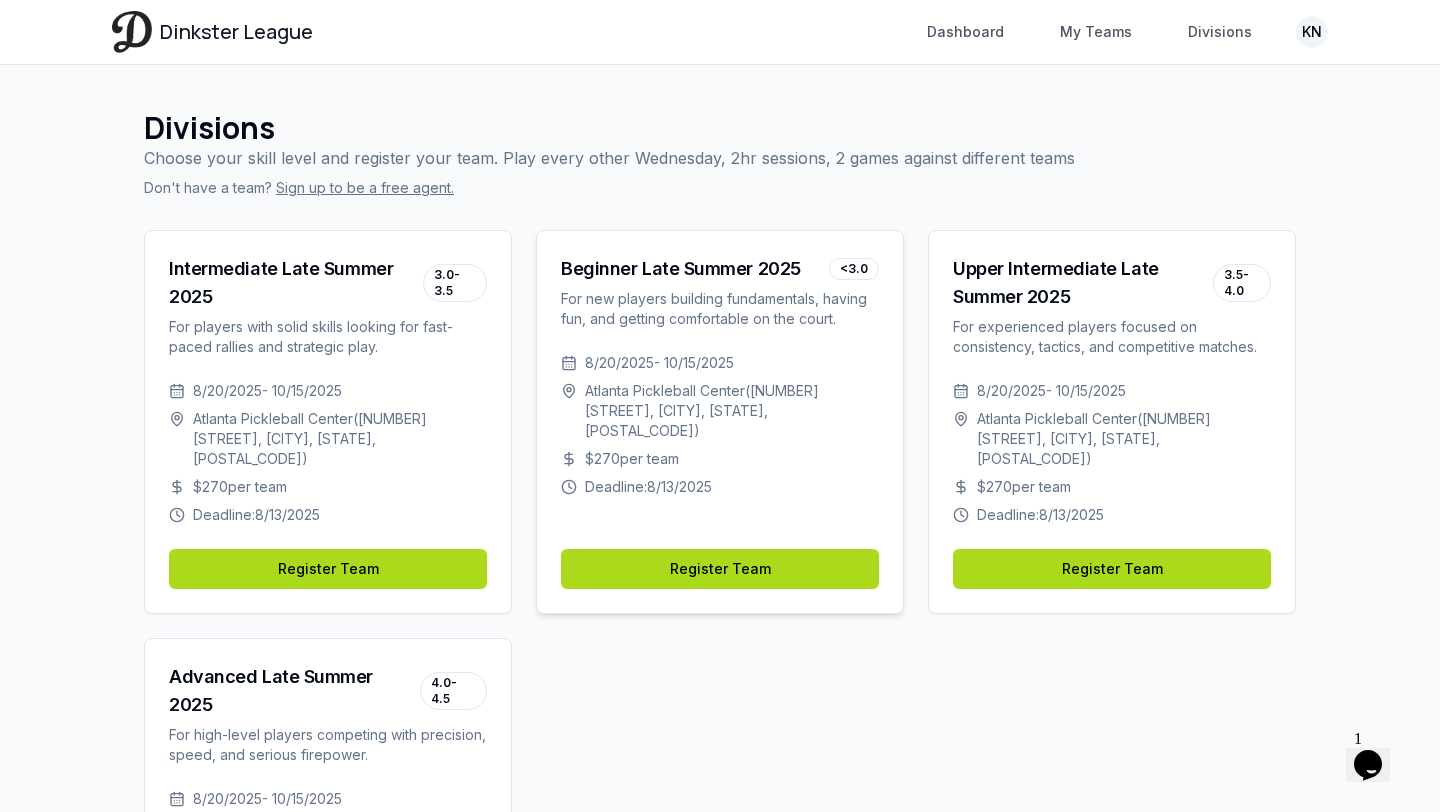 scroll, scrollTop: 0, scrollLeft: 0, axis: both 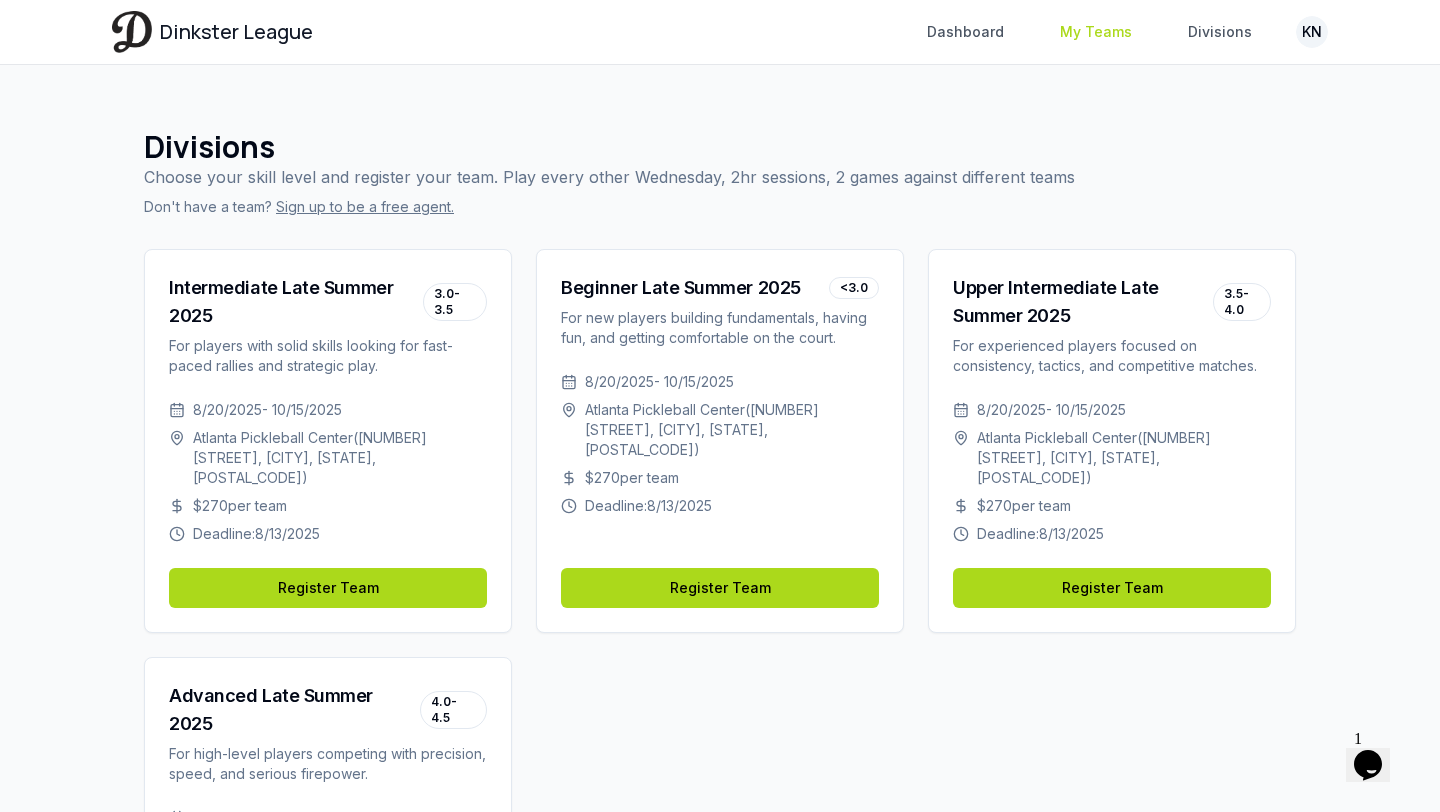 click on "My Teams" at bounding box center [1096, 32] 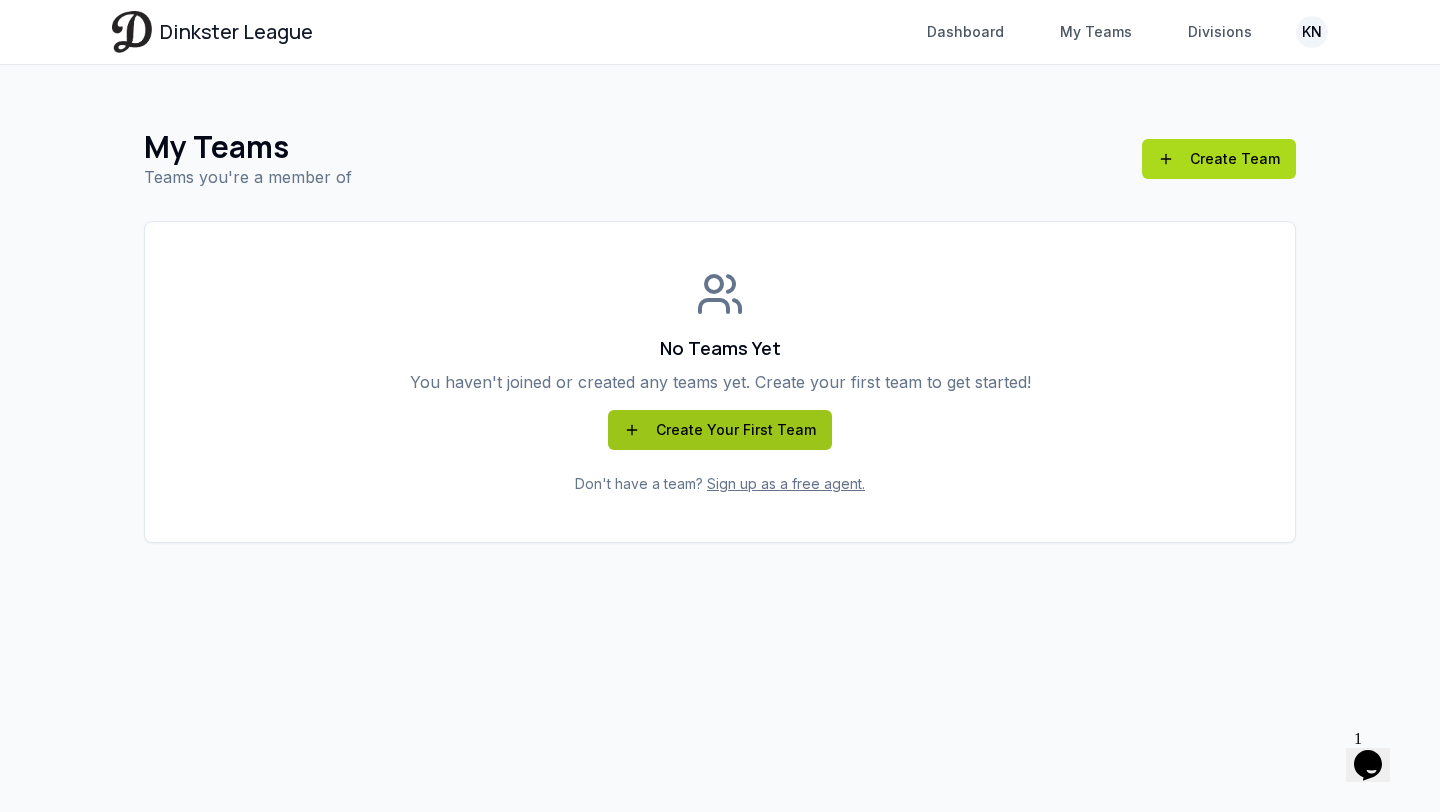 click on "Create Your First Team" at bounding box center [720, 430] 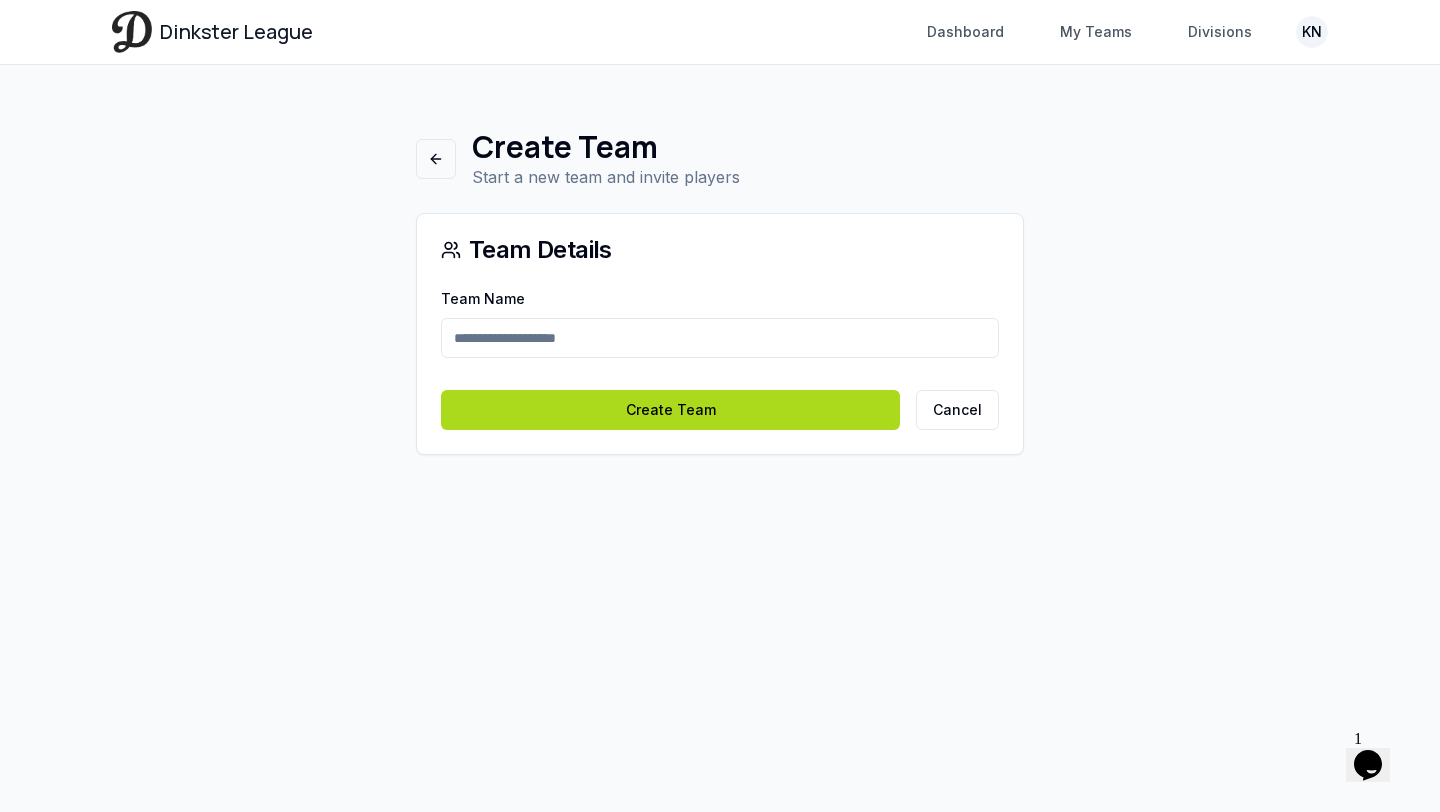 click on "Team Name" at bounding box center (720, 338) 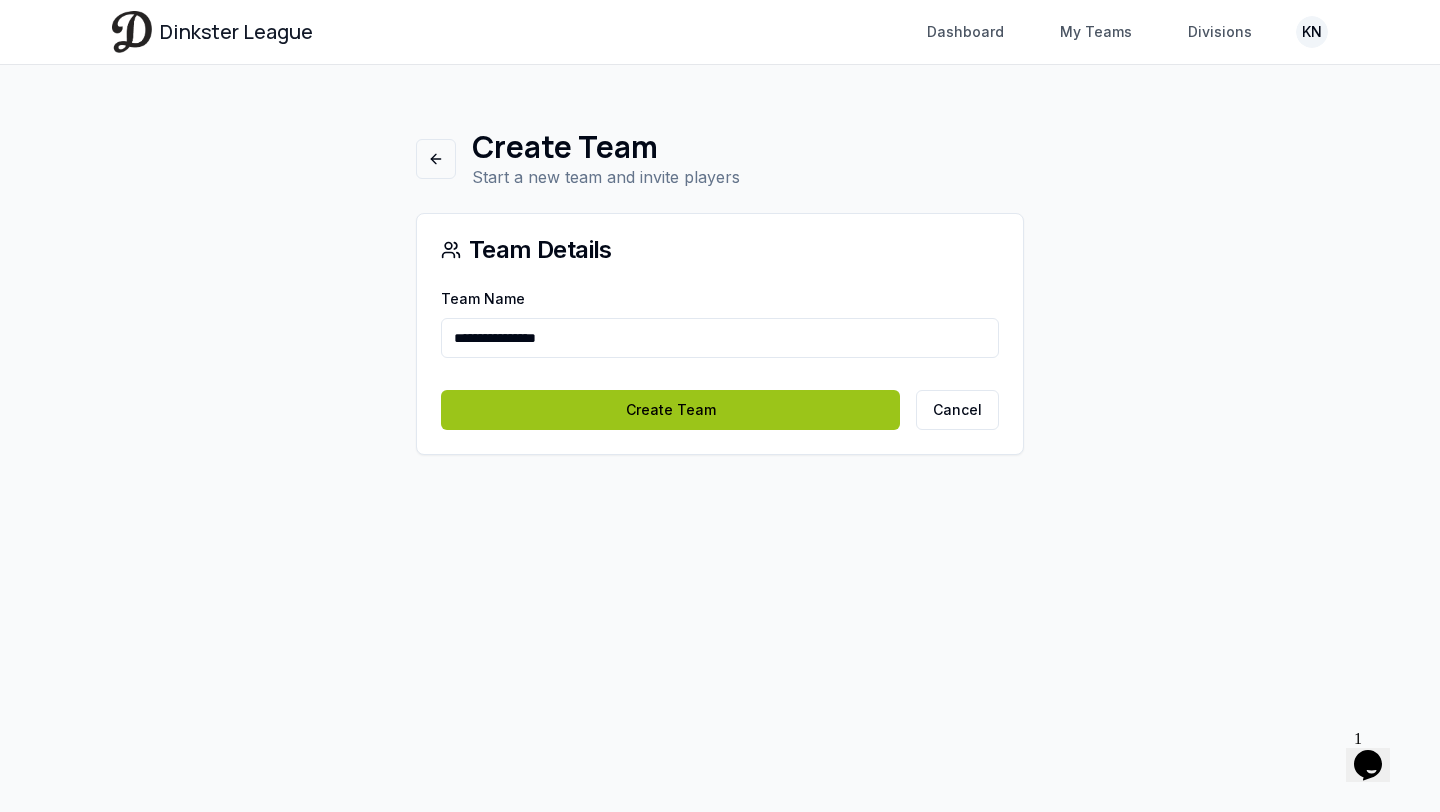 type on "**********" 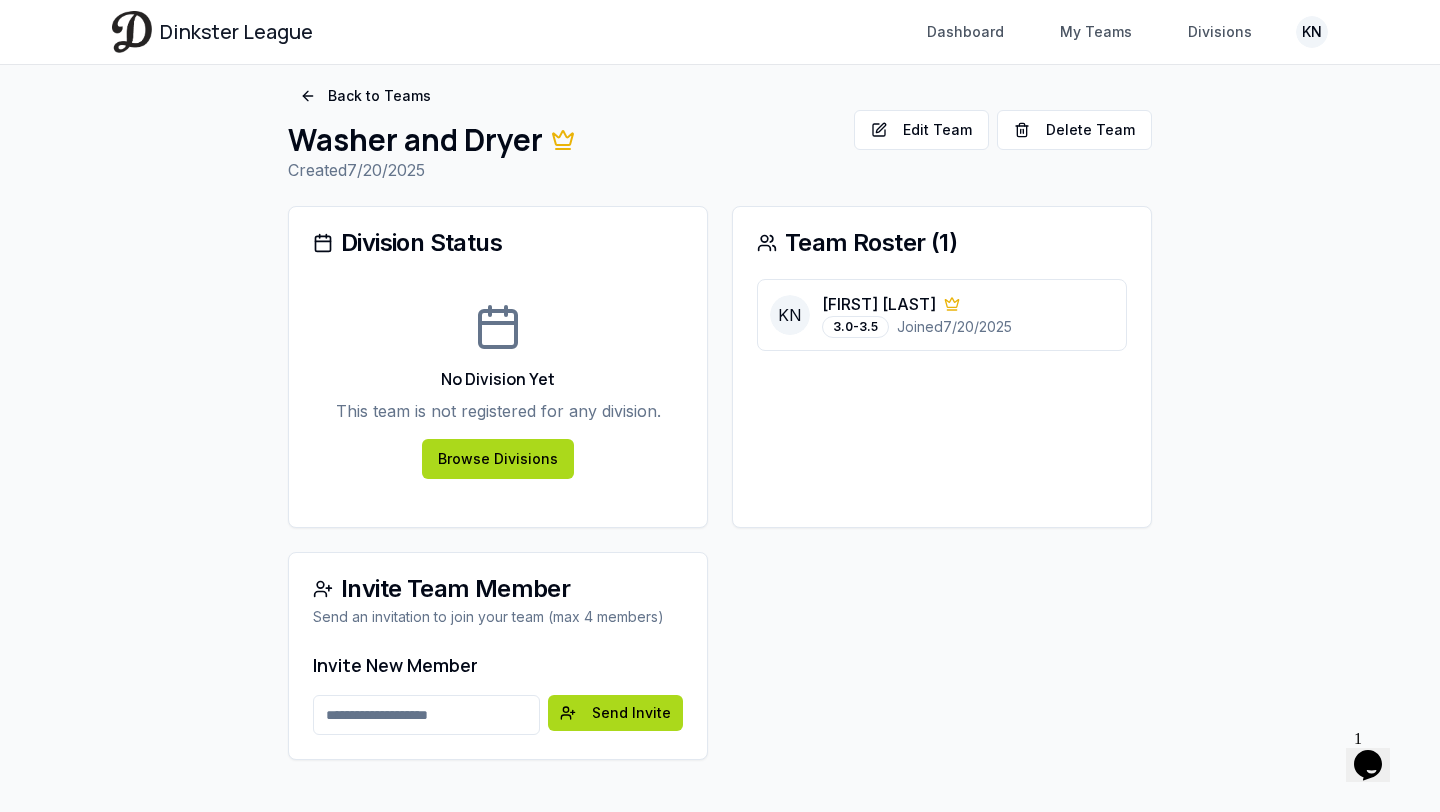 scroll, scrollTop: 53, scrollLeft: 0, axis: vertical 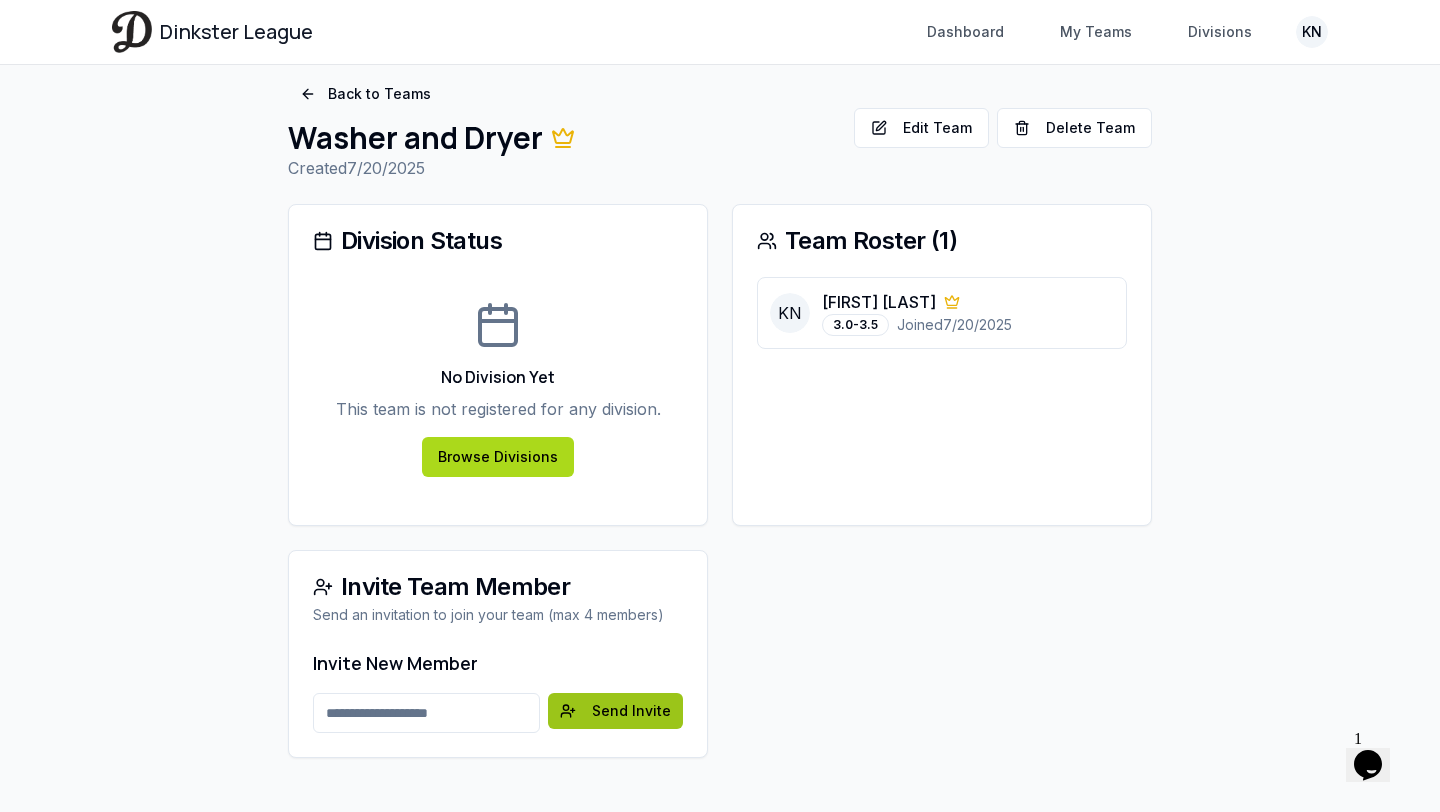 click on "Send Invite" at bounding box center (615, 711) 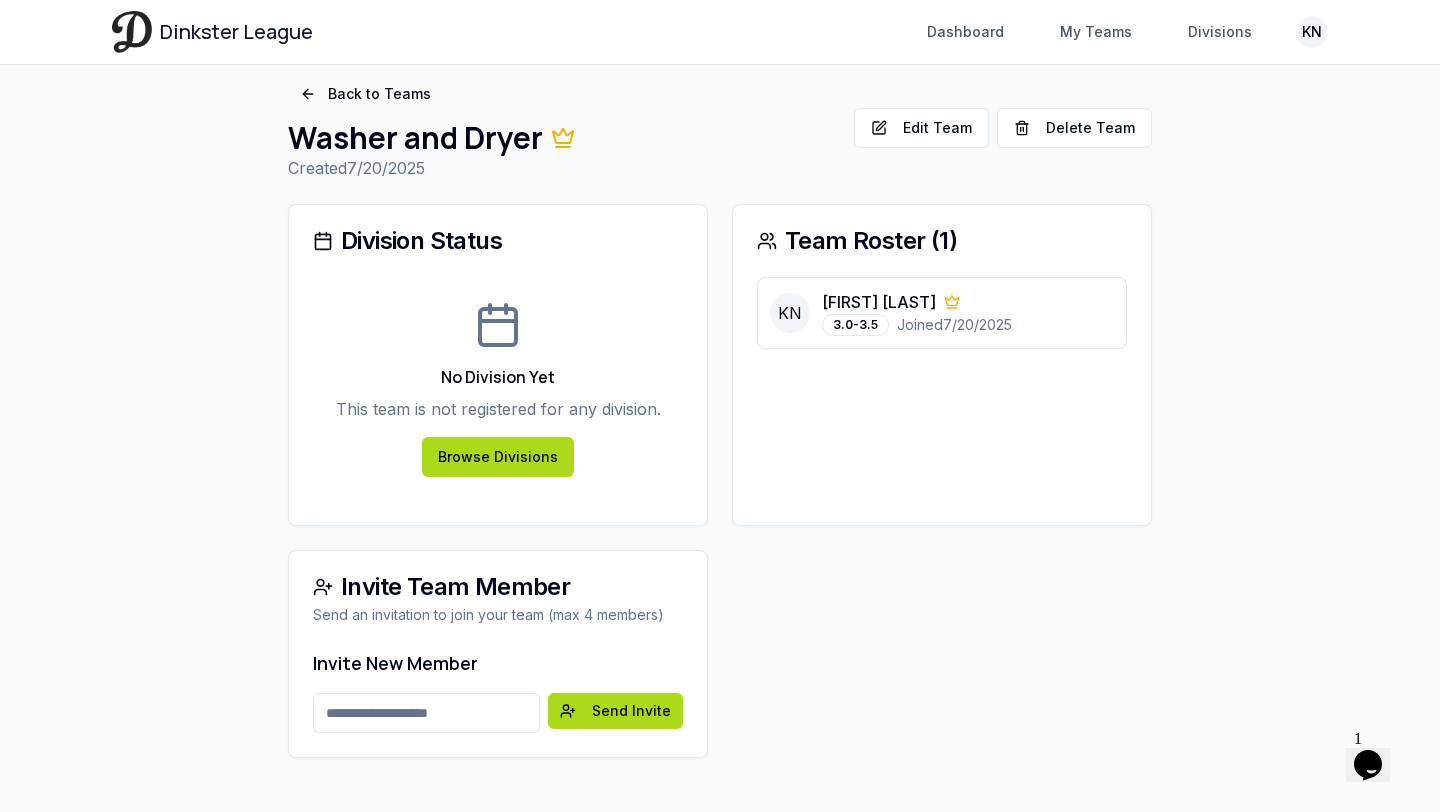click on "Email address" at bounding box center (426, 713) 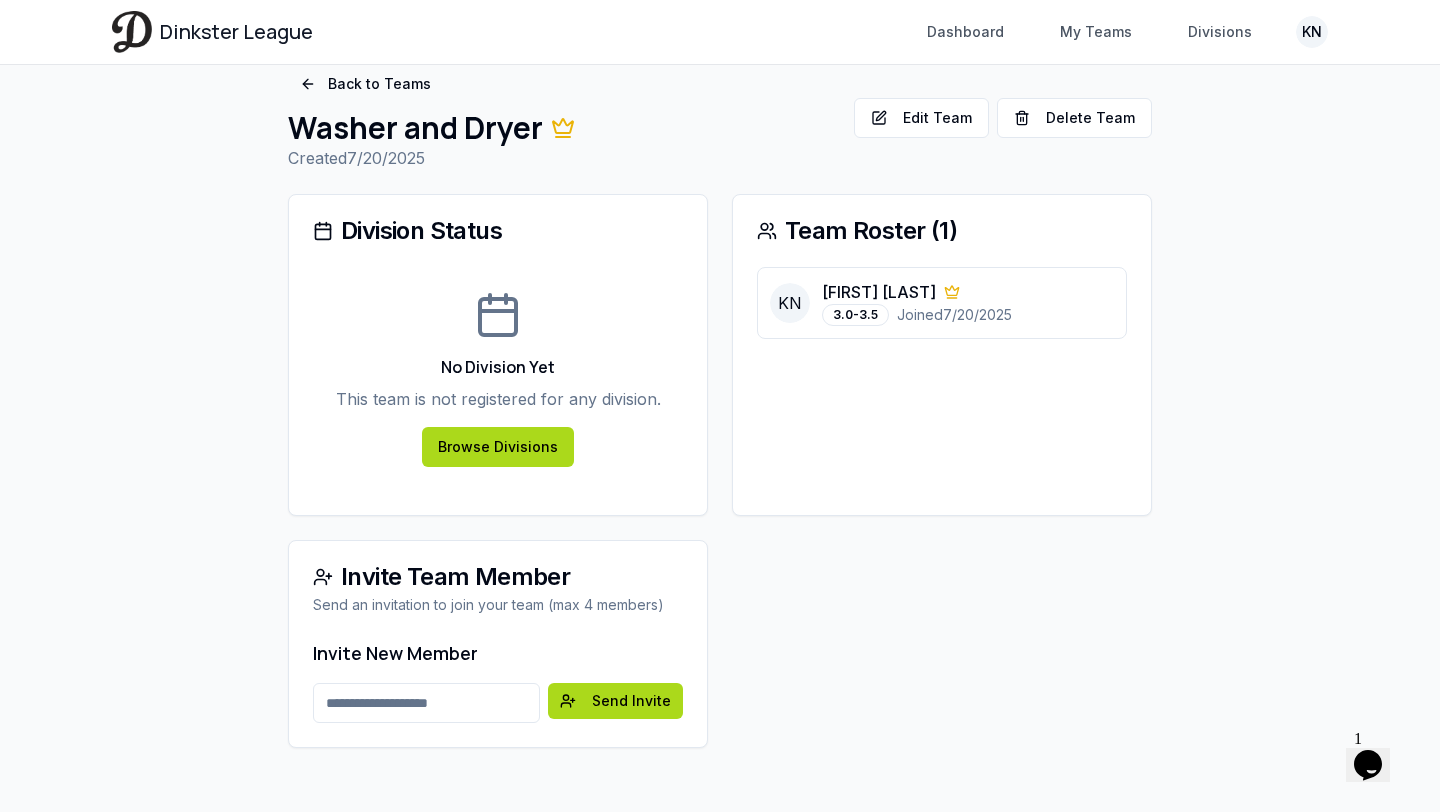 click on "Email address" at bounding box center [426, 703] 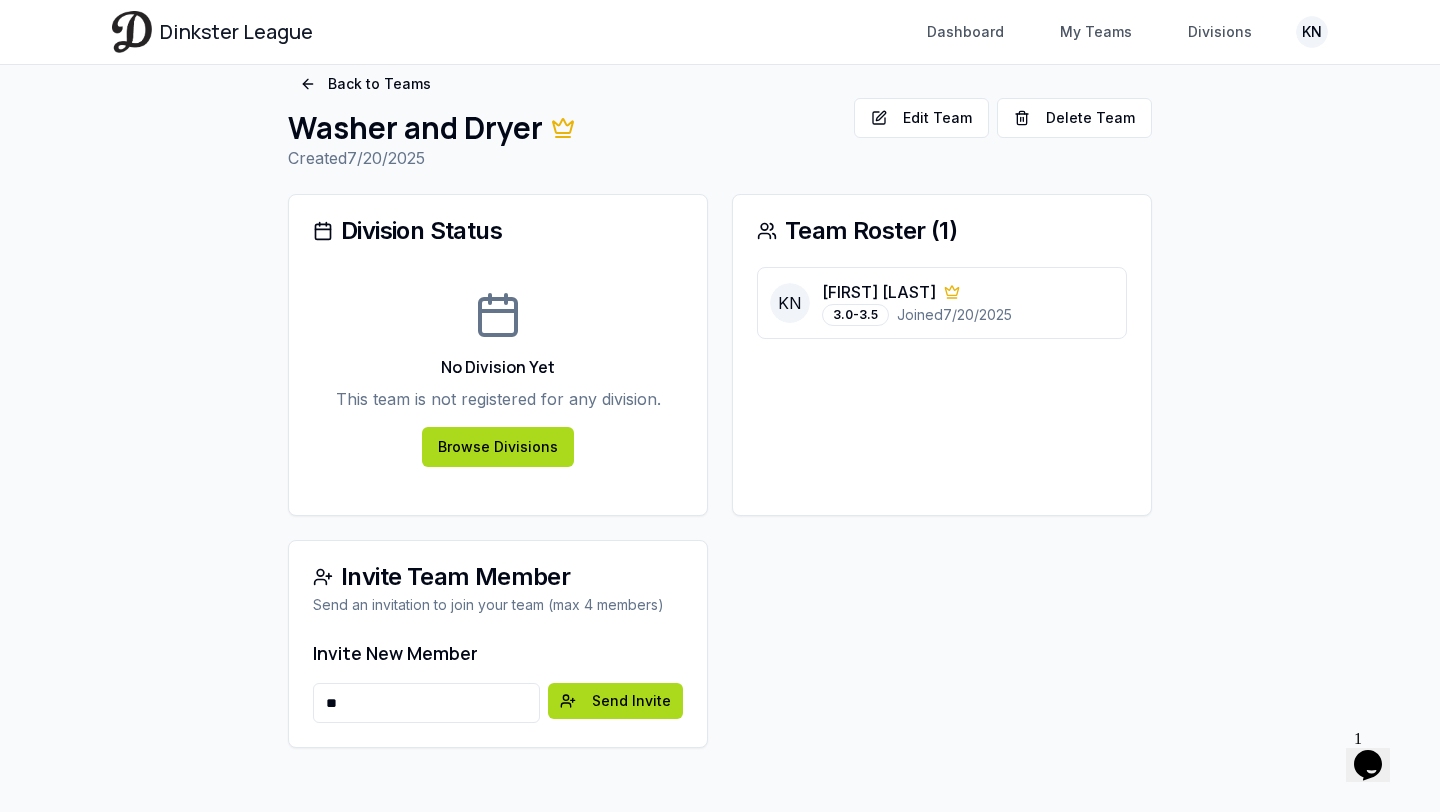 type on "*" 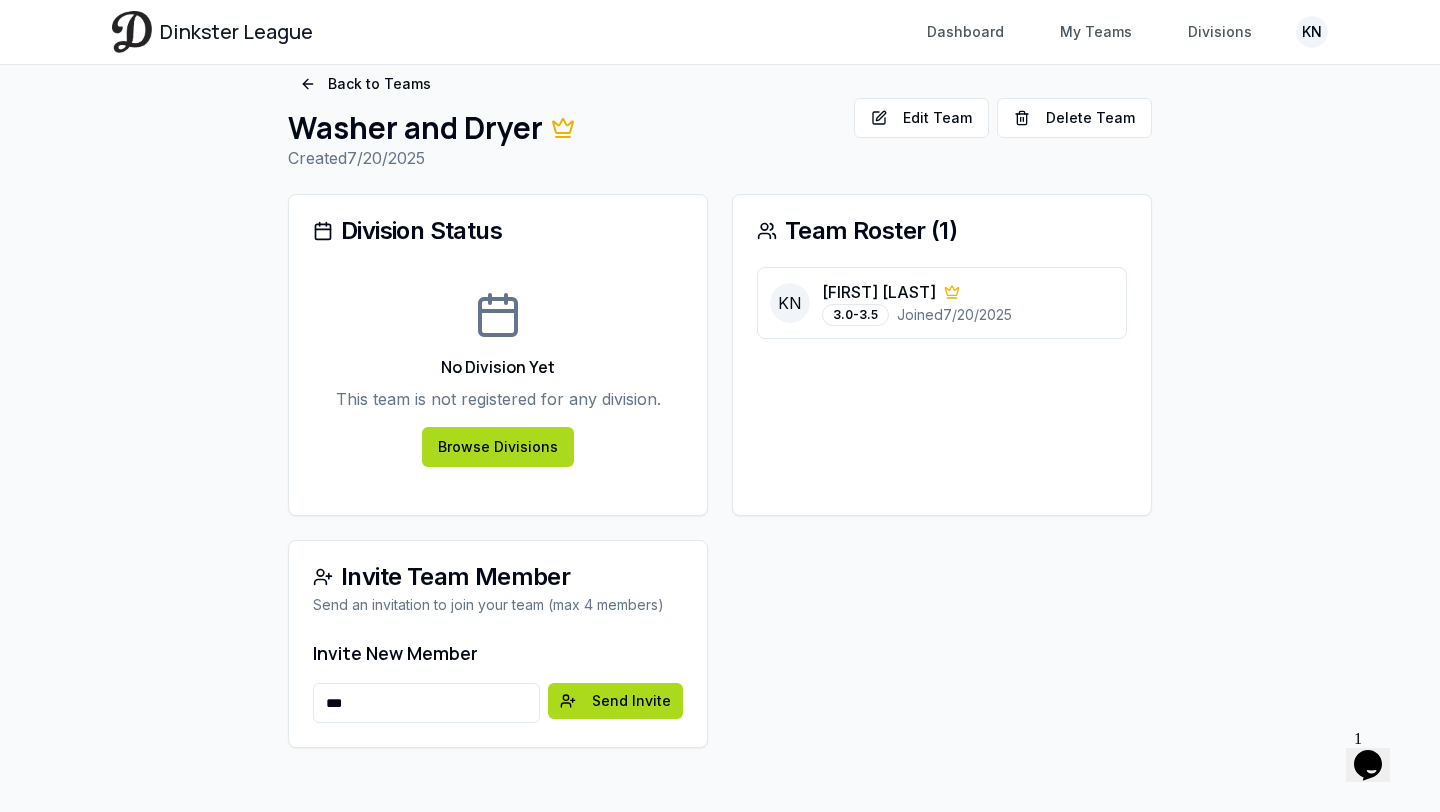 type on "**********" 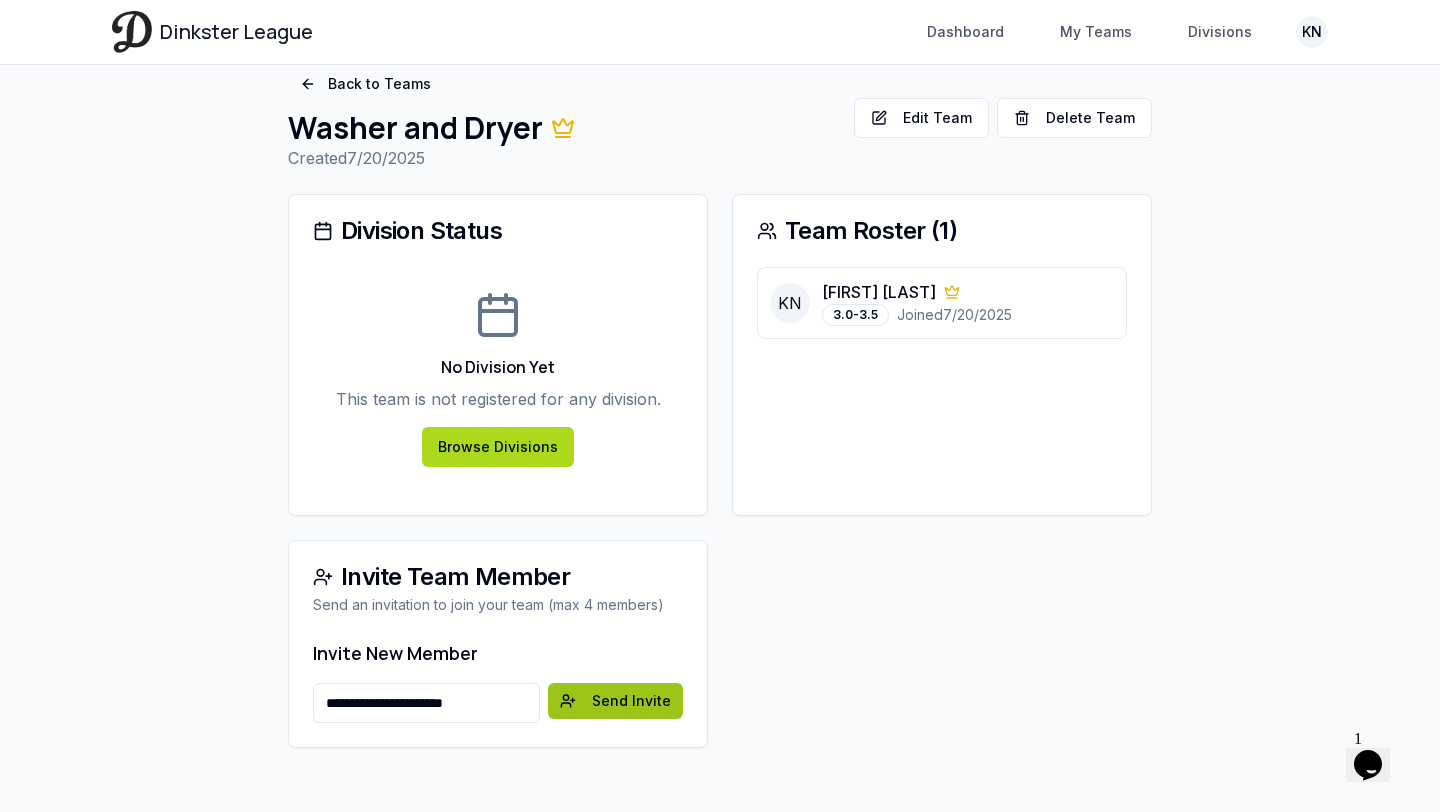 click on "Send Invite" at bounding box center (615, 701) 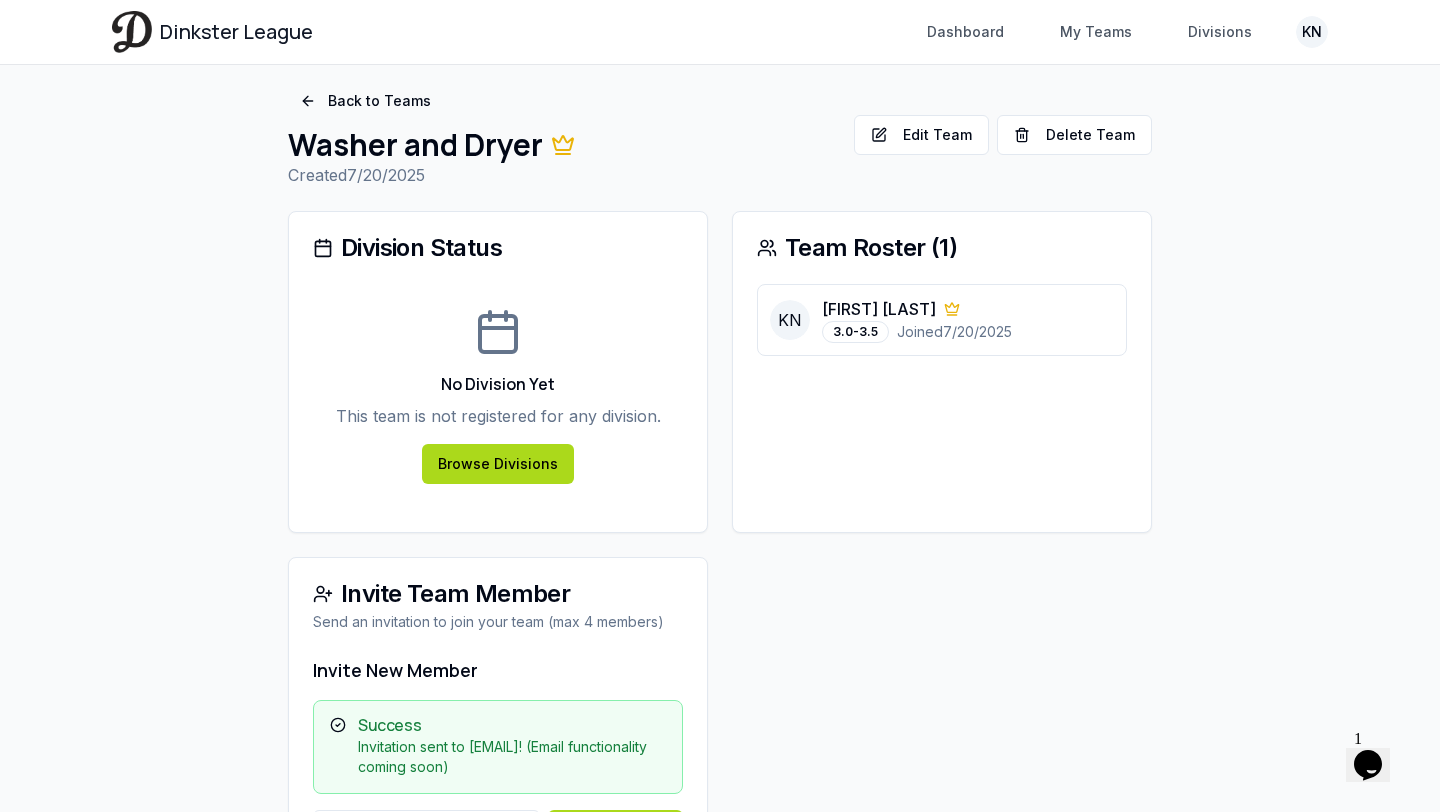 scroll, scrollTop: 0, scrollLeft: 0, axis: both 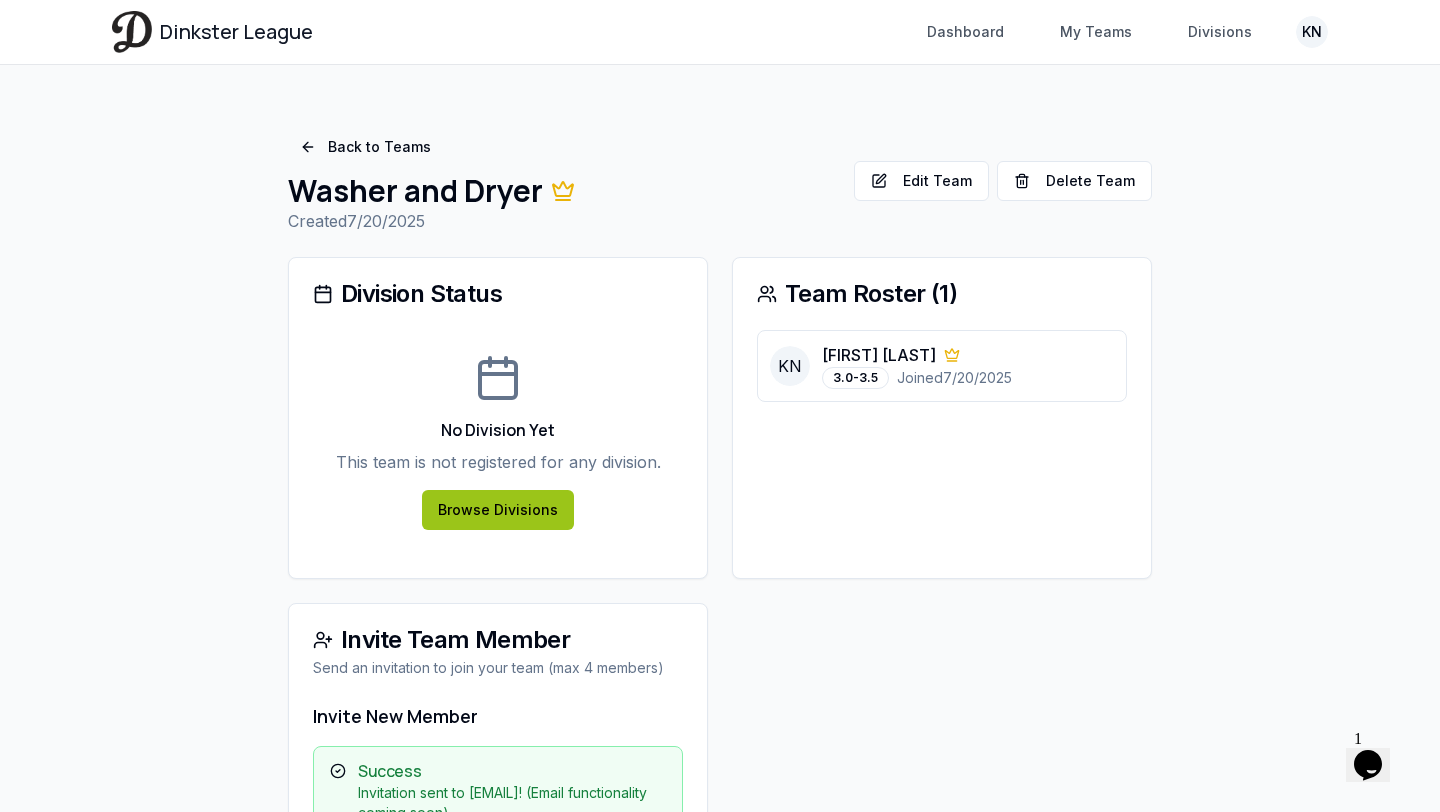 click on "Browse Divisions" at bounding box center (498, 510) 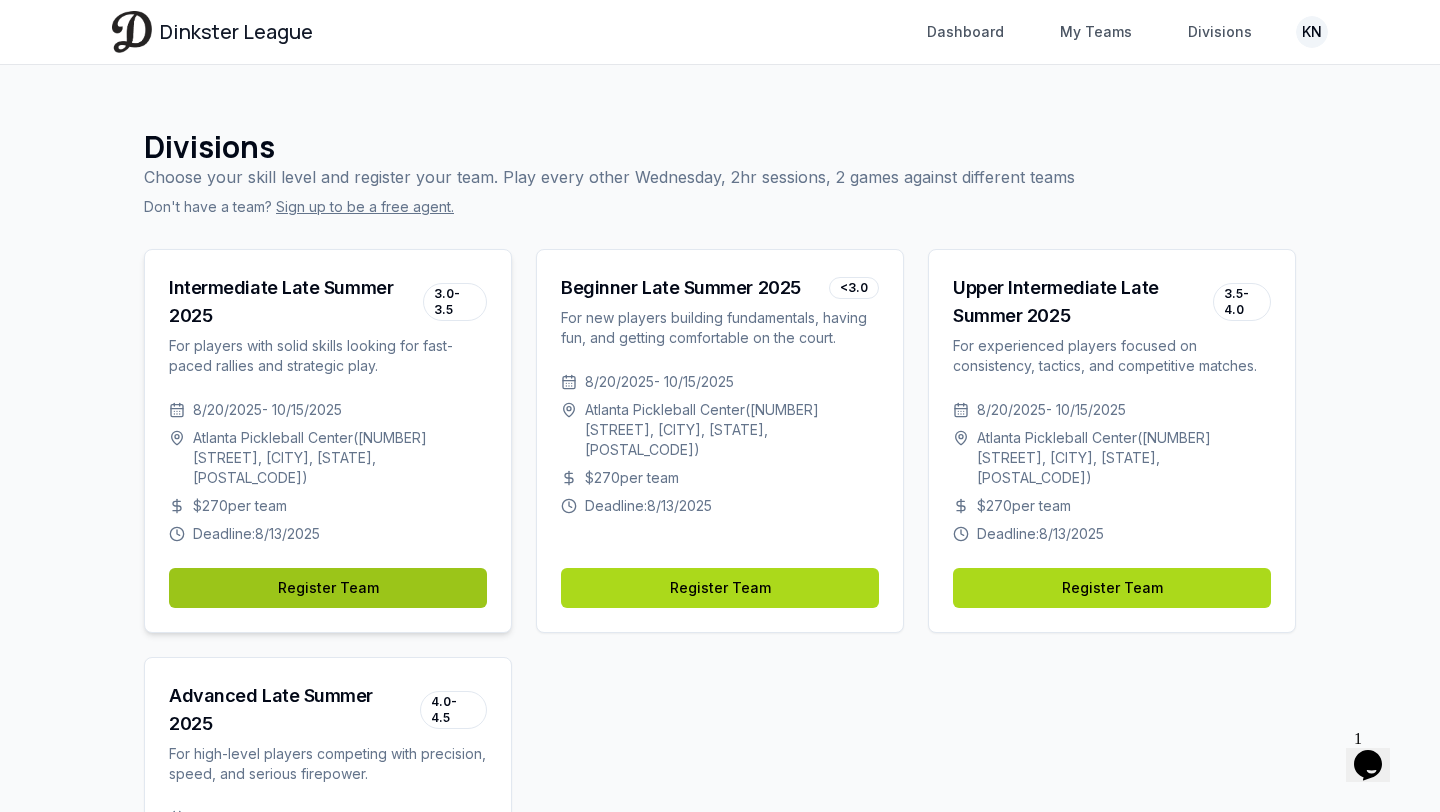 click on "Register Team" at bounding box center [328, 588] 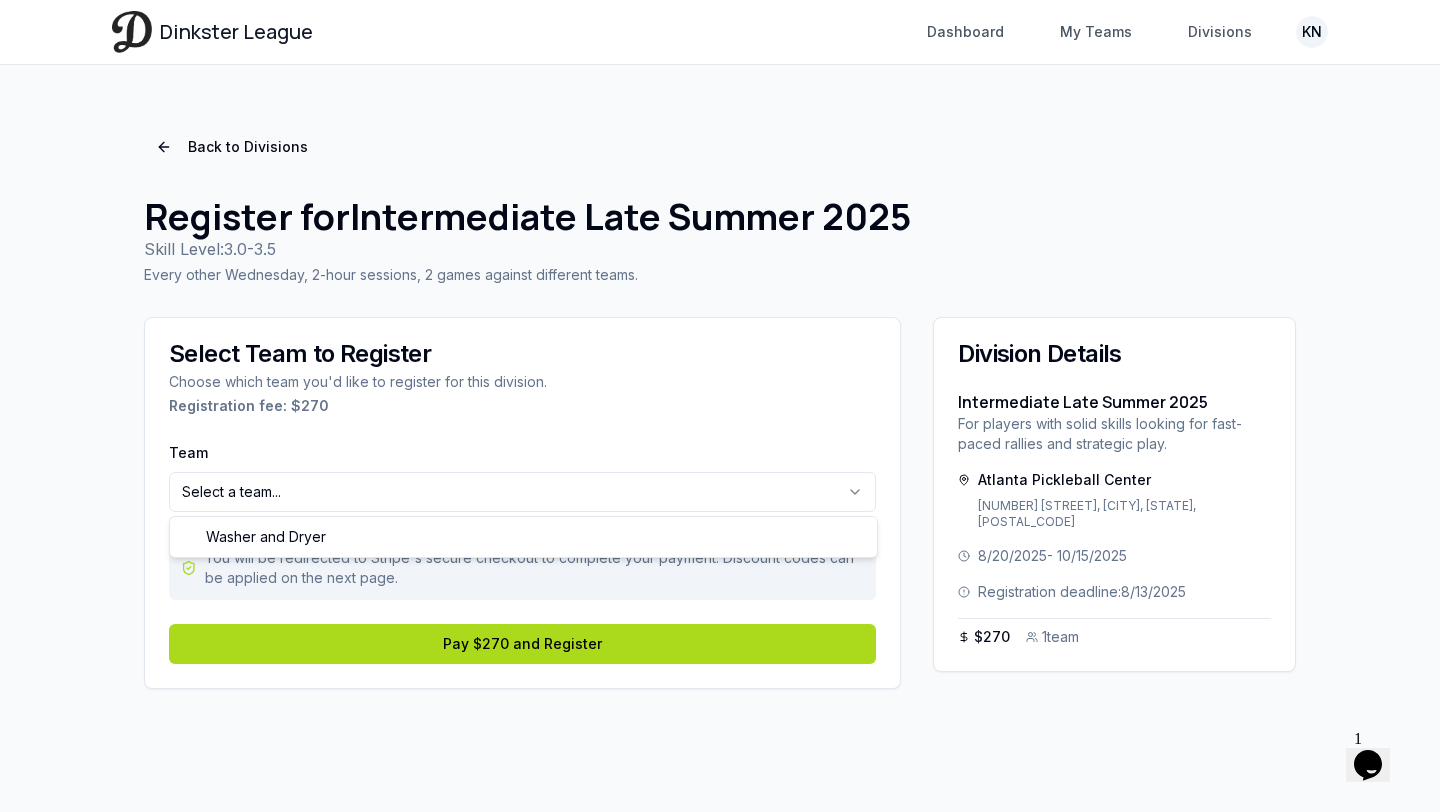 click on "**********" at bounding box center (720, 406) 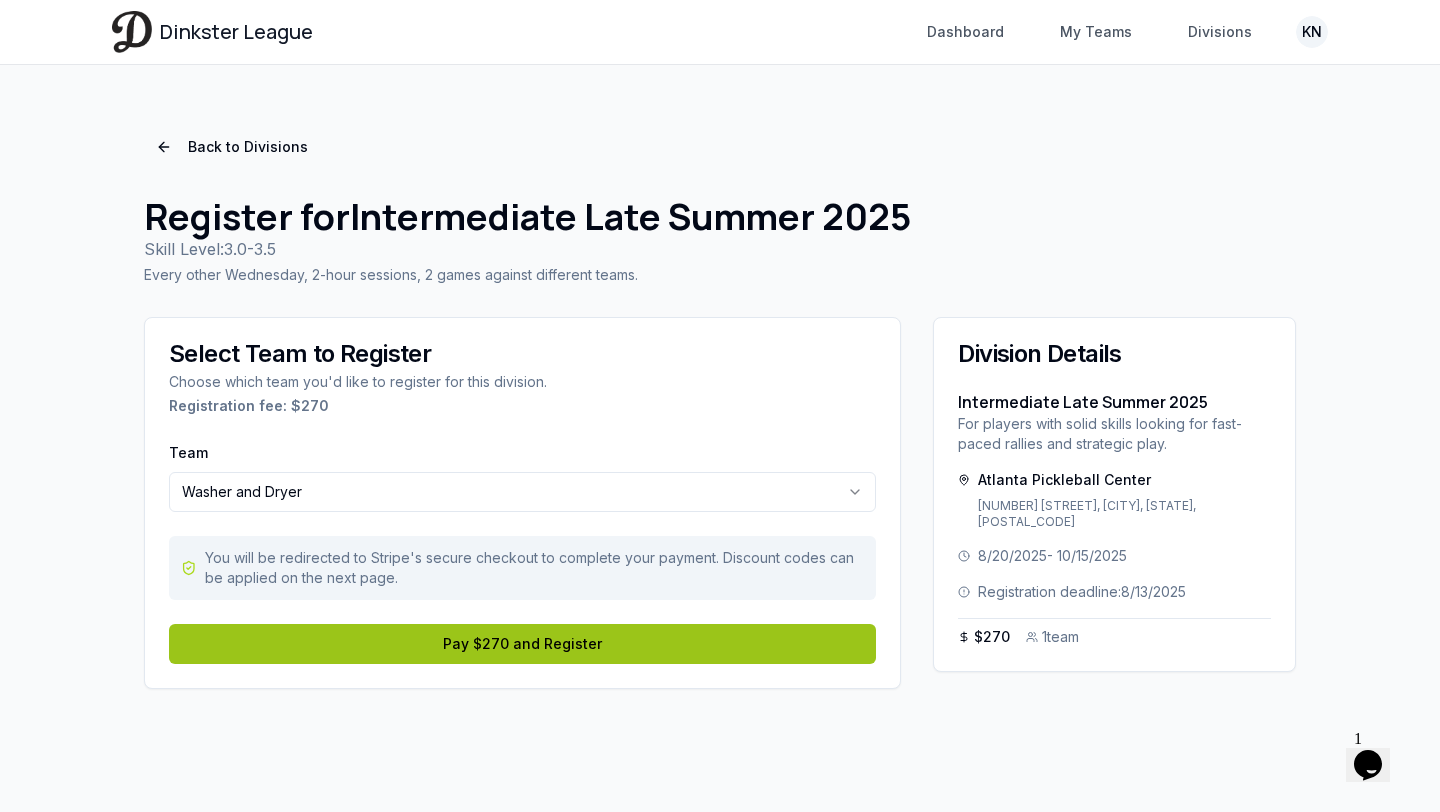 click on "Pay $270 and Register" at bounding box center (522, 644) 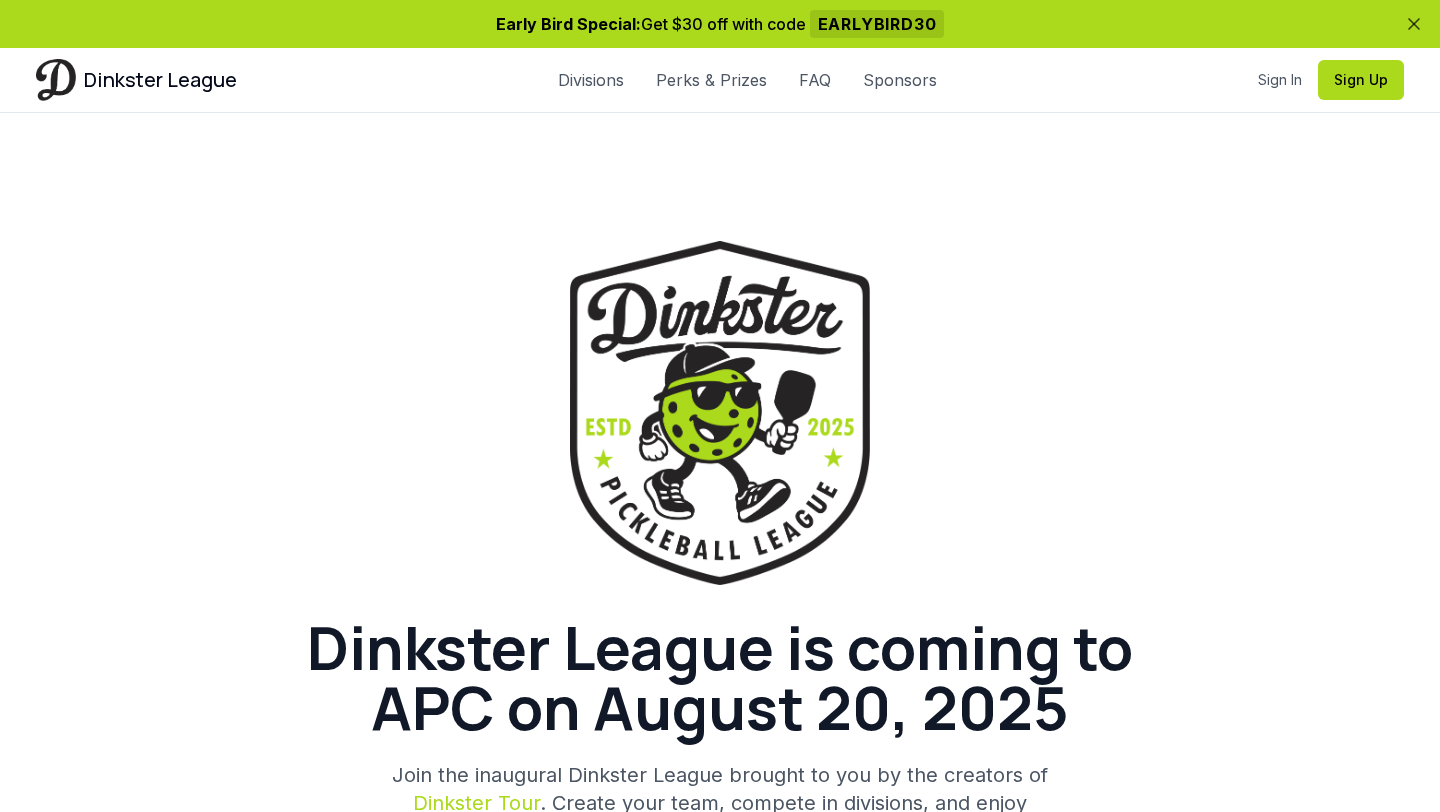 scroll, scrollTop: 0, scrollLeft: 0, axis: both 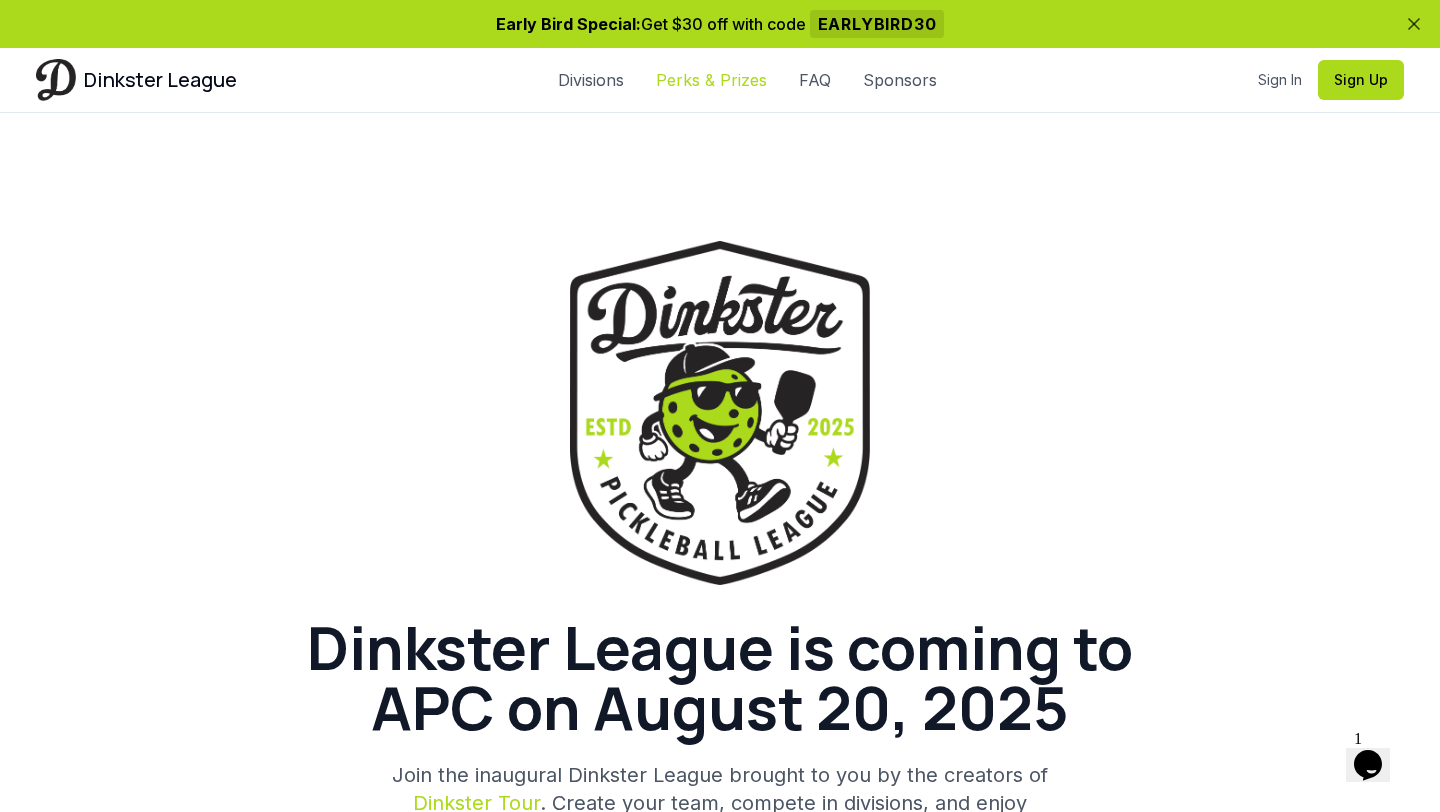 click on "Perks & Prizes" at bounding box center [711, 80] 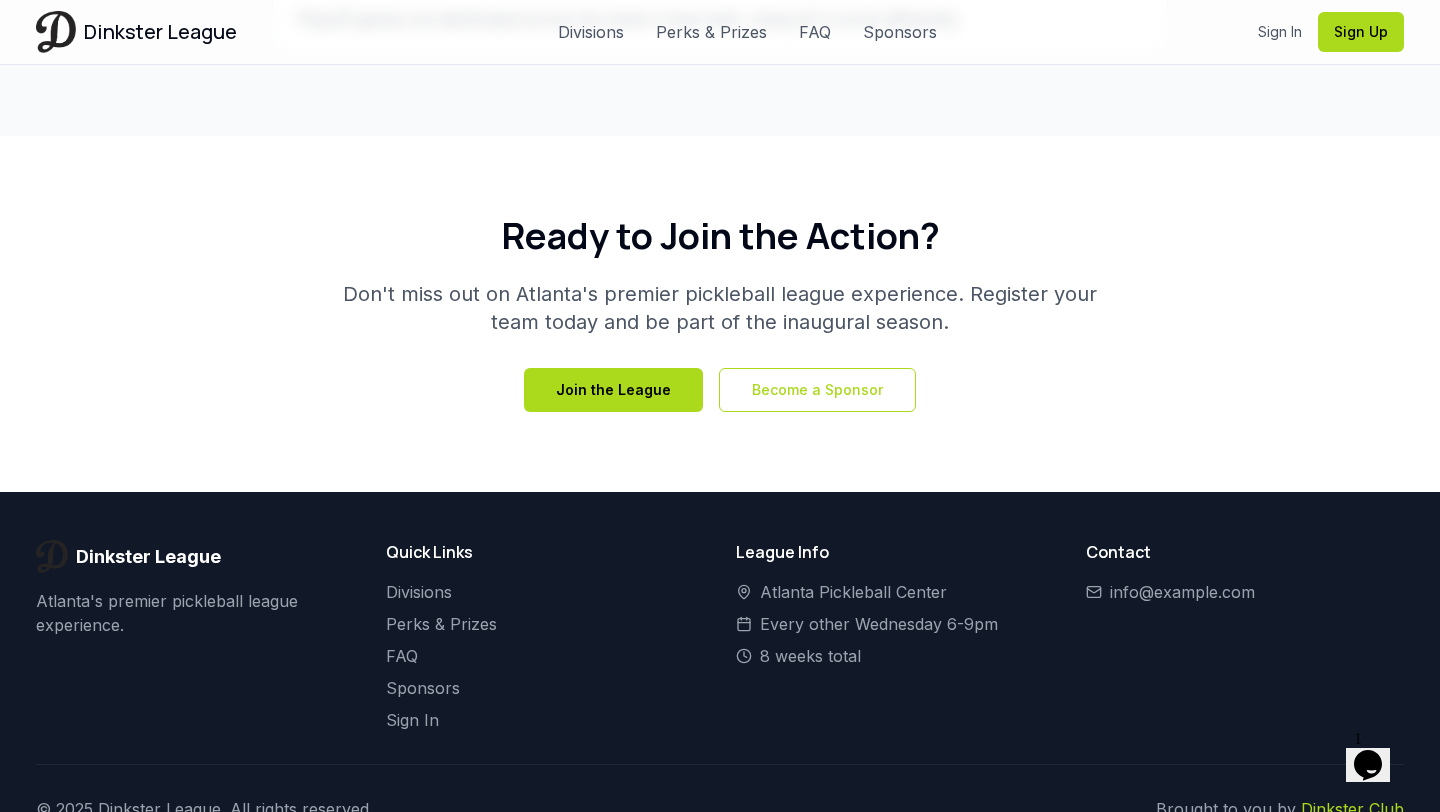 scroll, scrollTop: 7248, scrollLeft: 0, axis: vertical 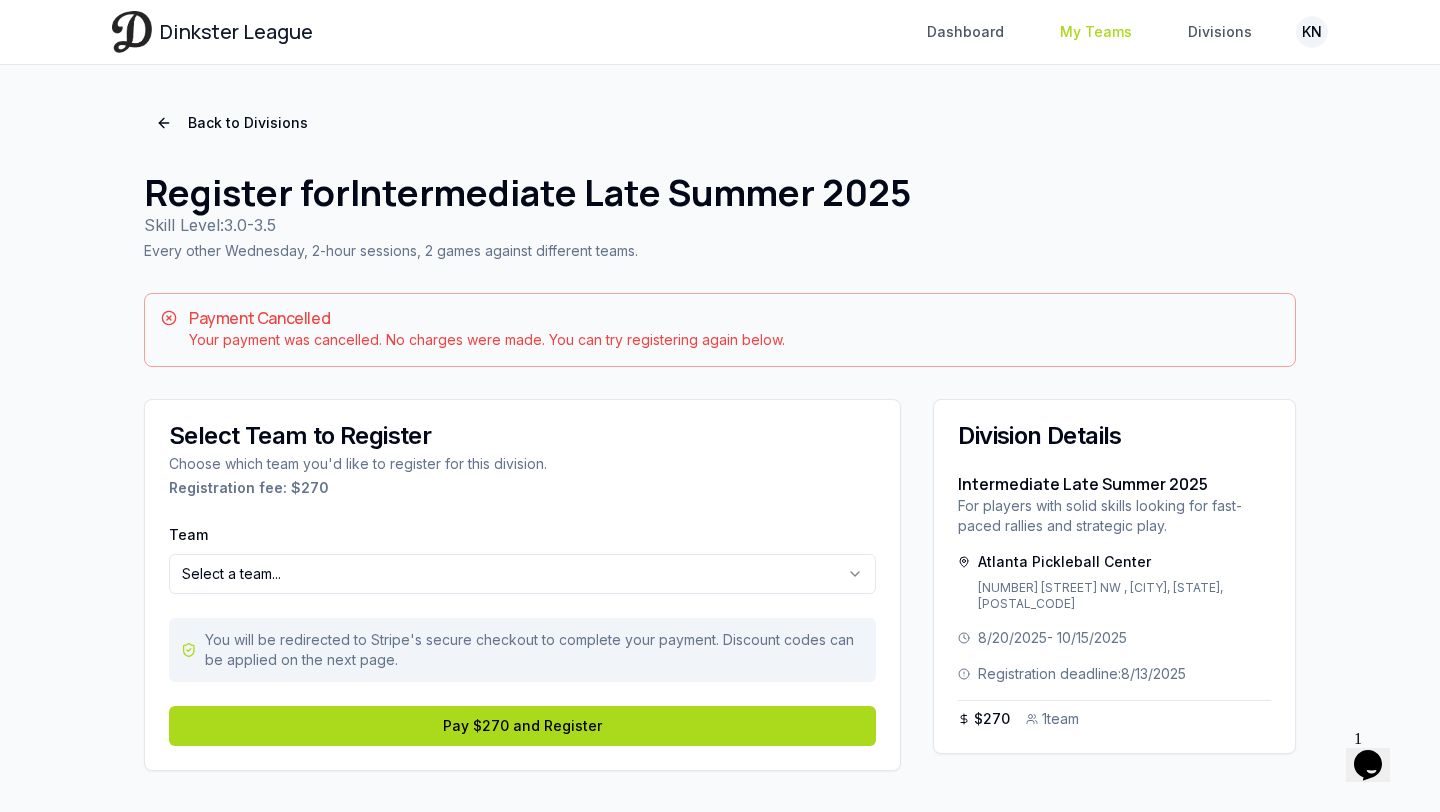 click on "My Teams" at bounding box center (1096, 32) 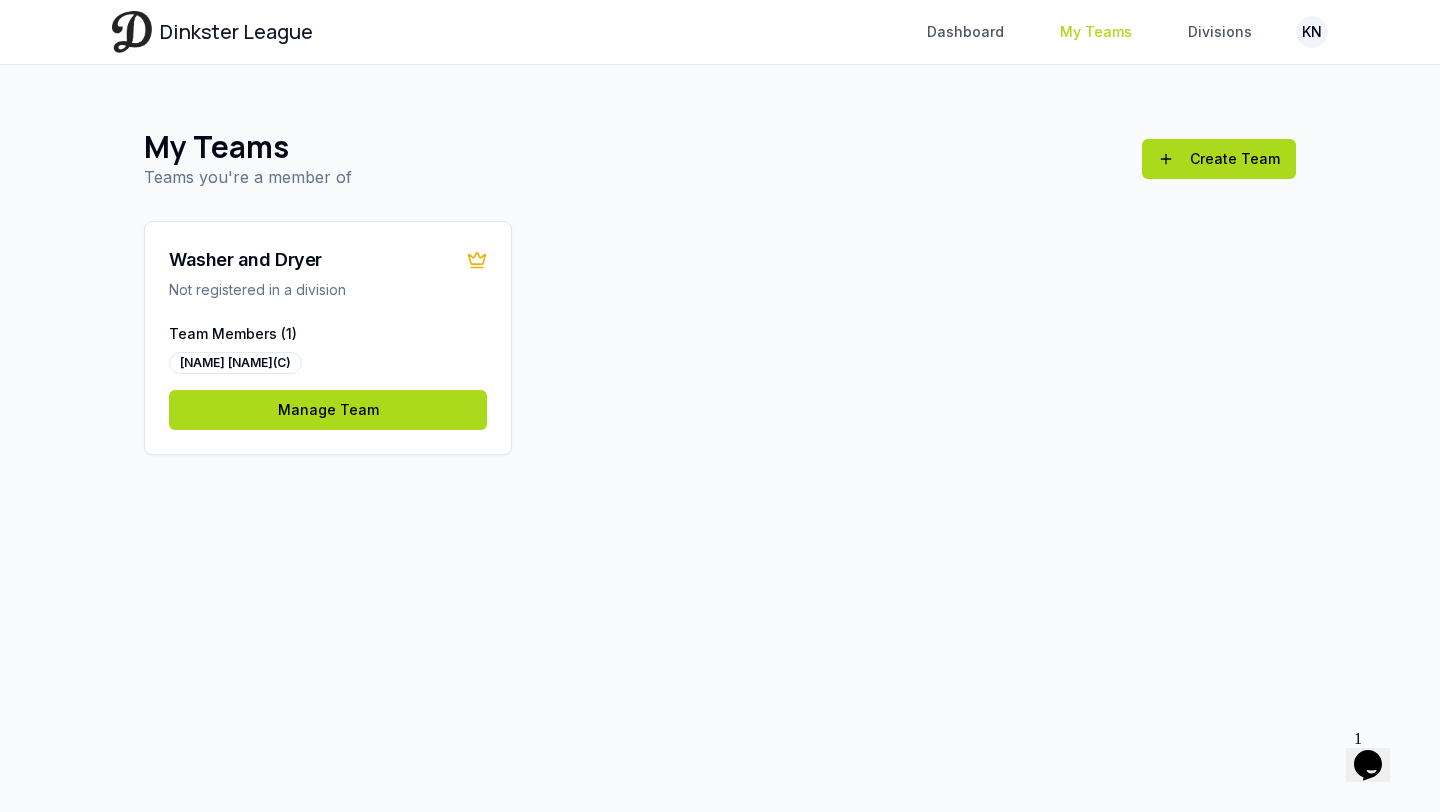 scroll, scrollTop: 0, scrollLeft: 0, axis: both 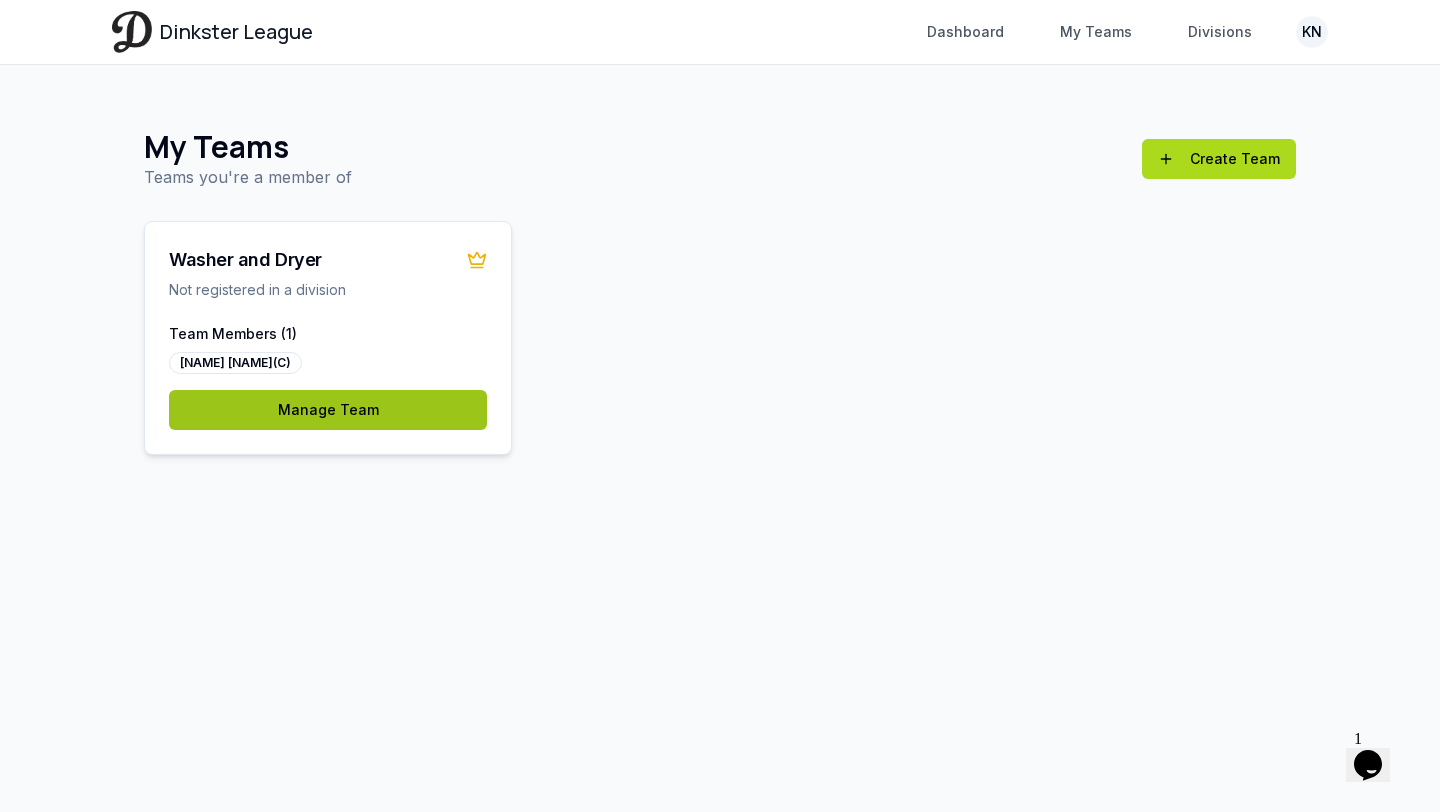 click on "Manage Team" at bounding box center (328, 410) 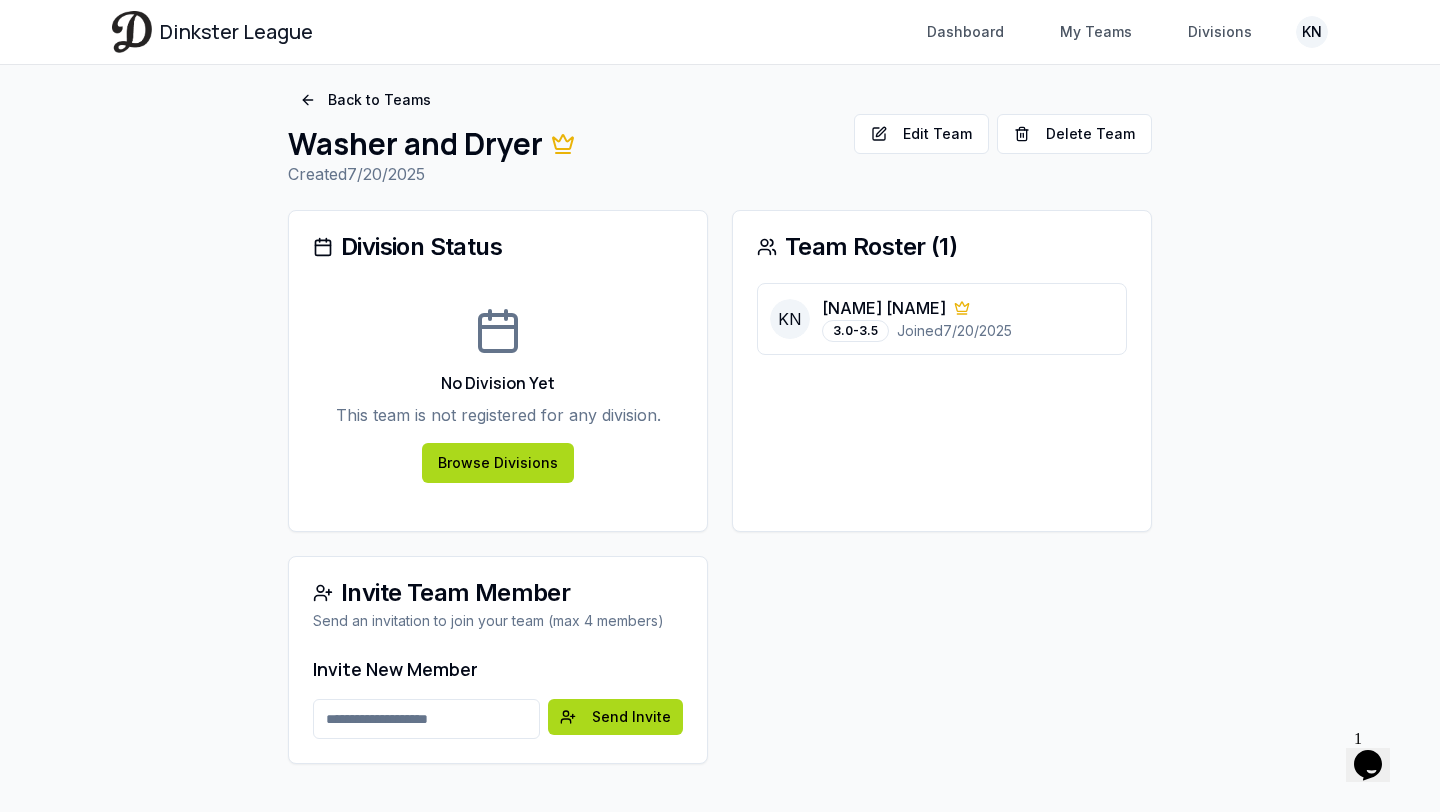 scroll, scrollTop: 63, scrollLeft: 0, axis: vertical 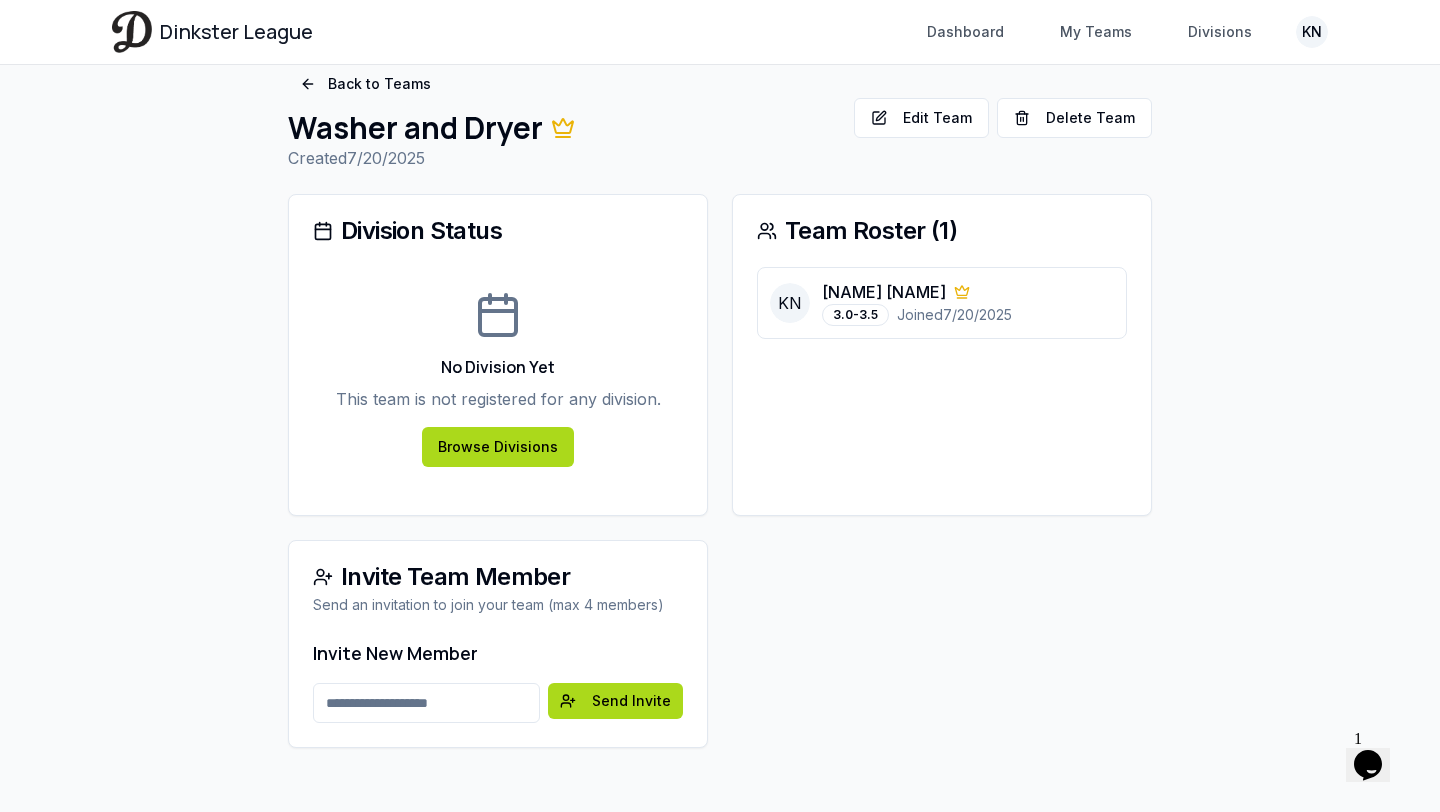 click on "Email address" at bounding box center (426, 703) 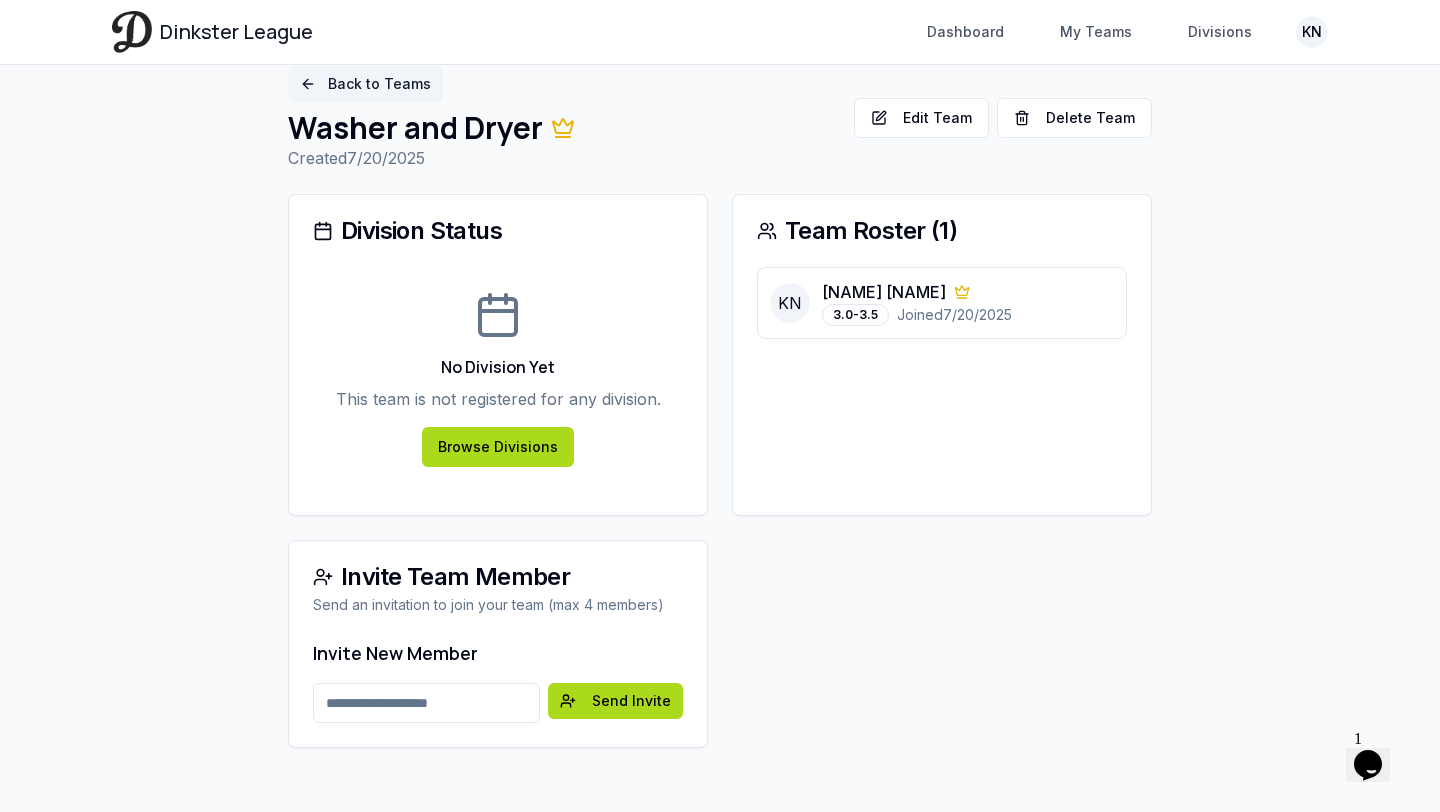 click on "Back to Teams" at bounding box center (365, 84) 